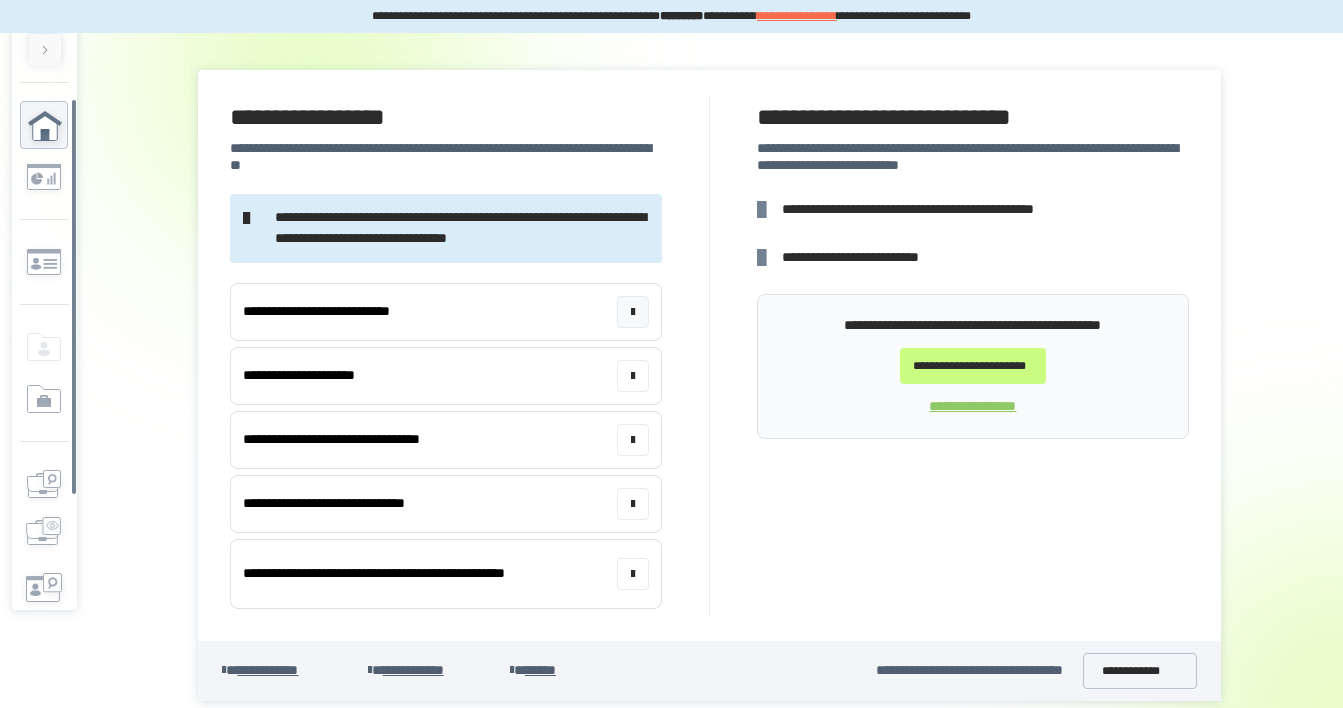 scroll, scrollTop: 56, scrollLeft: 0, axis: vertical 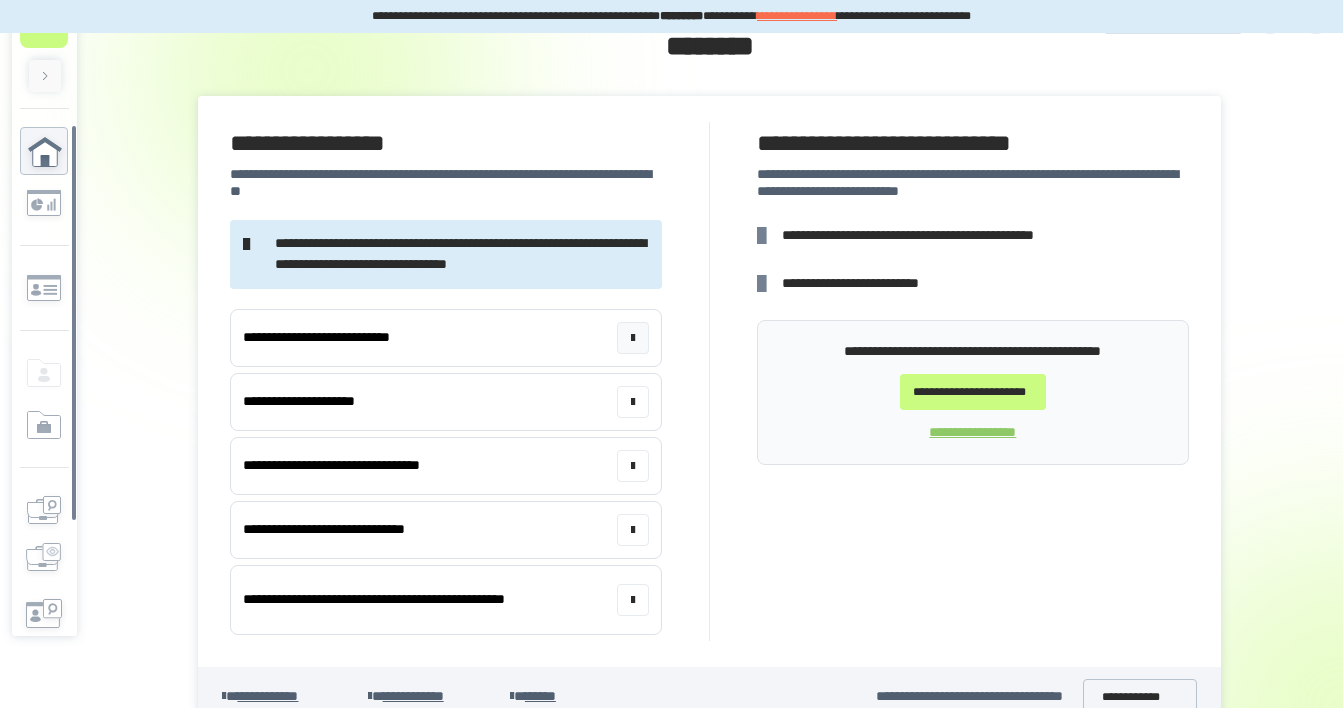 click on "**********" at bounding box center [445, 338] 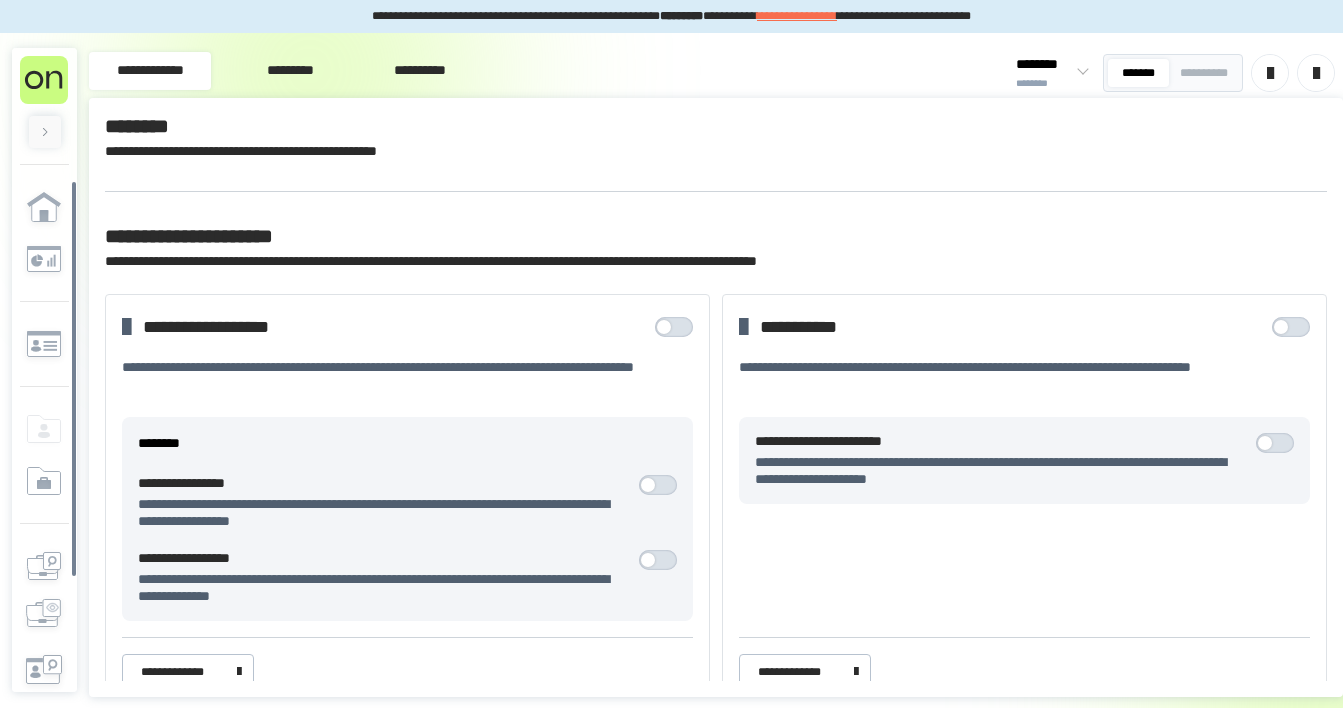scroll, scrollTop: 0, scrollLeft: 0, axis: both 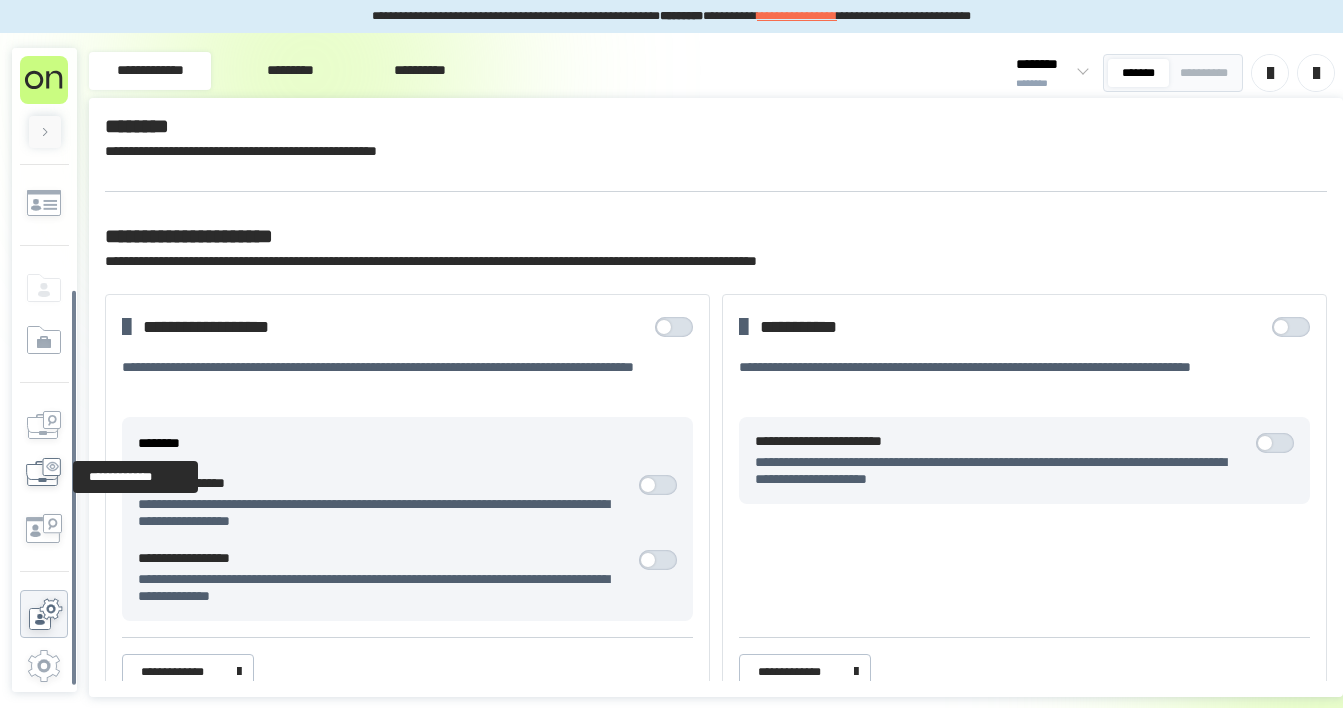 click 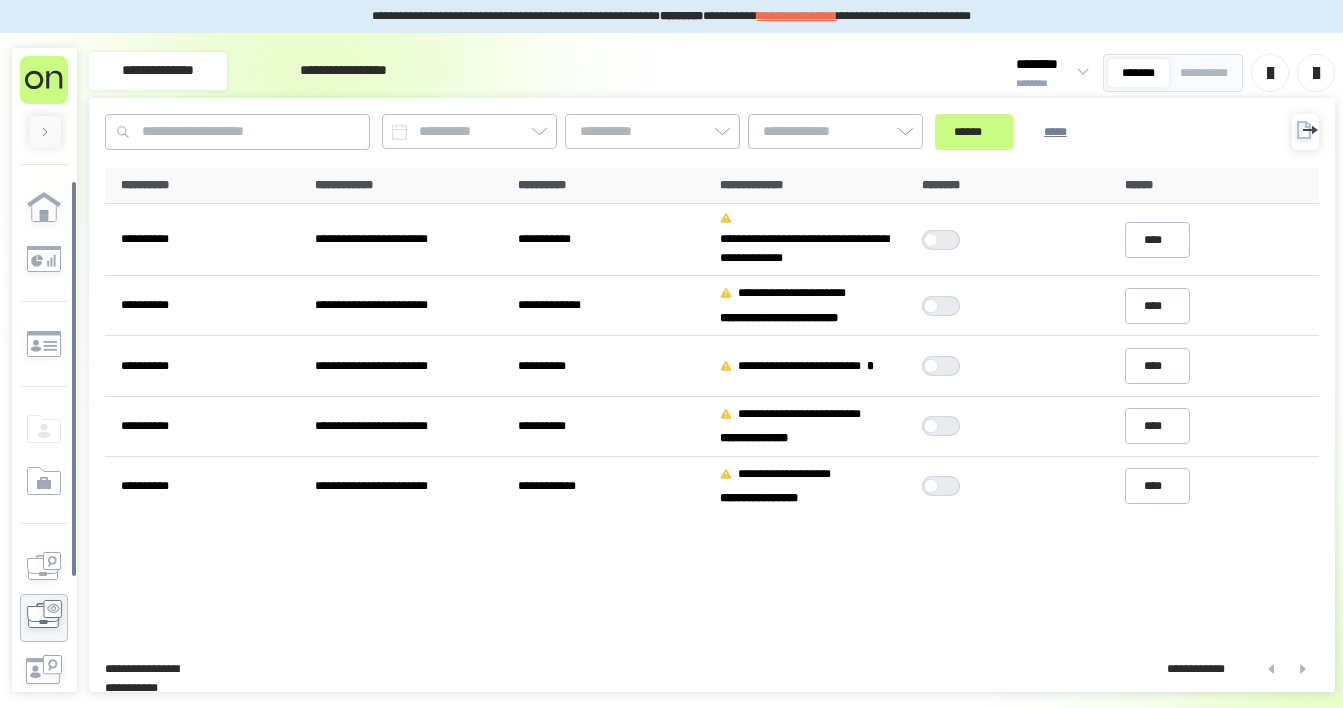 click at bounding box center (45, 132) 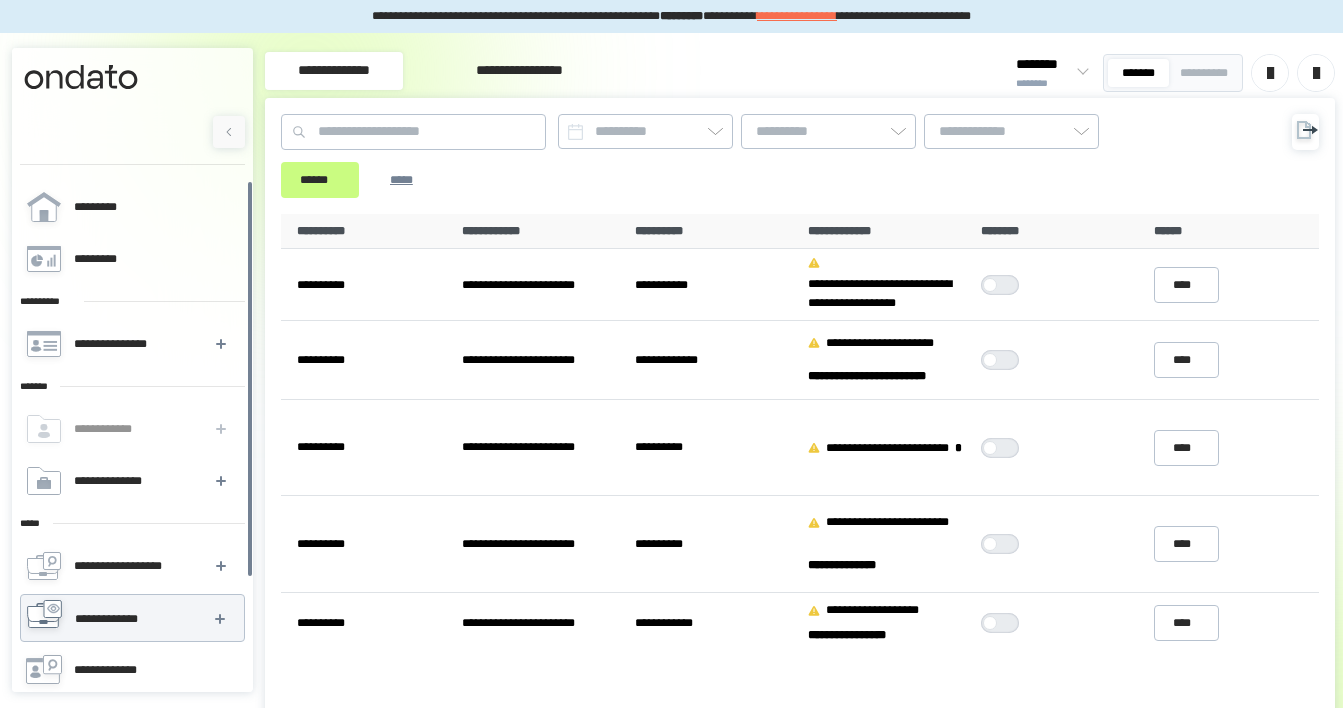 click at bounding box center (229, 132) 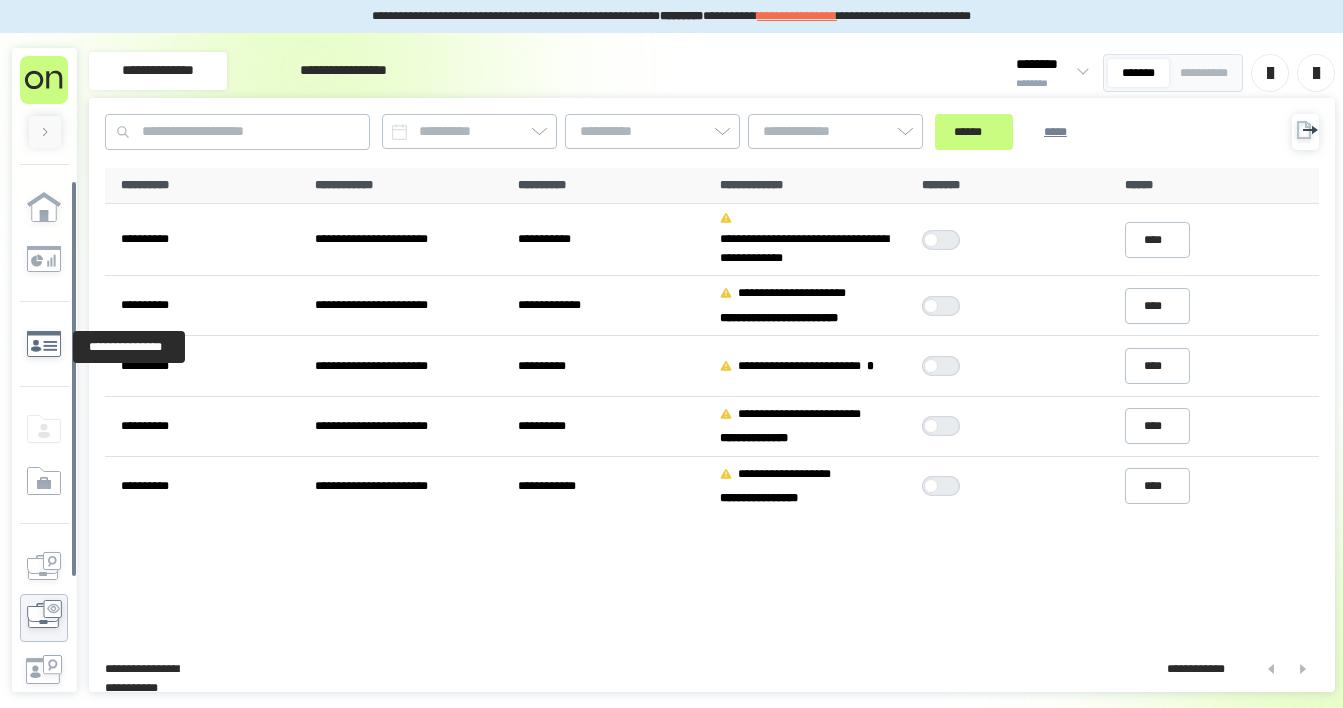 click 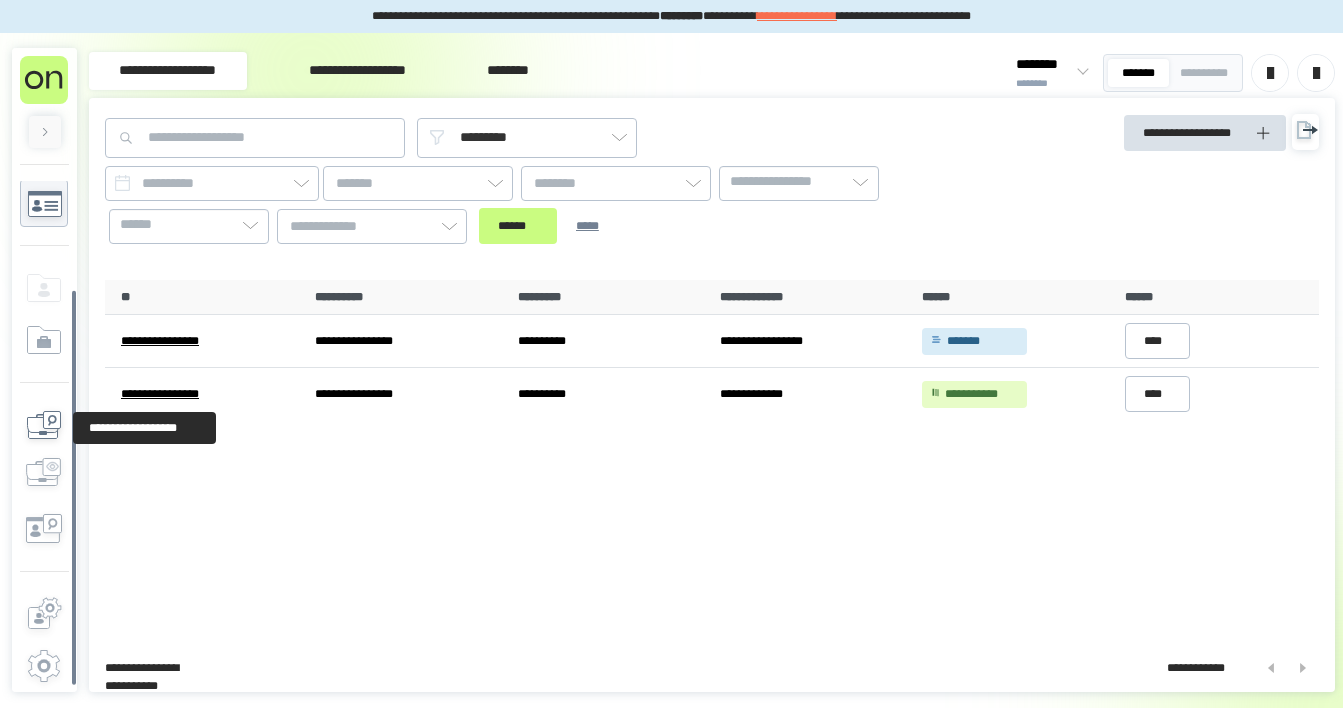 scroll, scrollTop: 0, scrollLeft: 0, axis: both 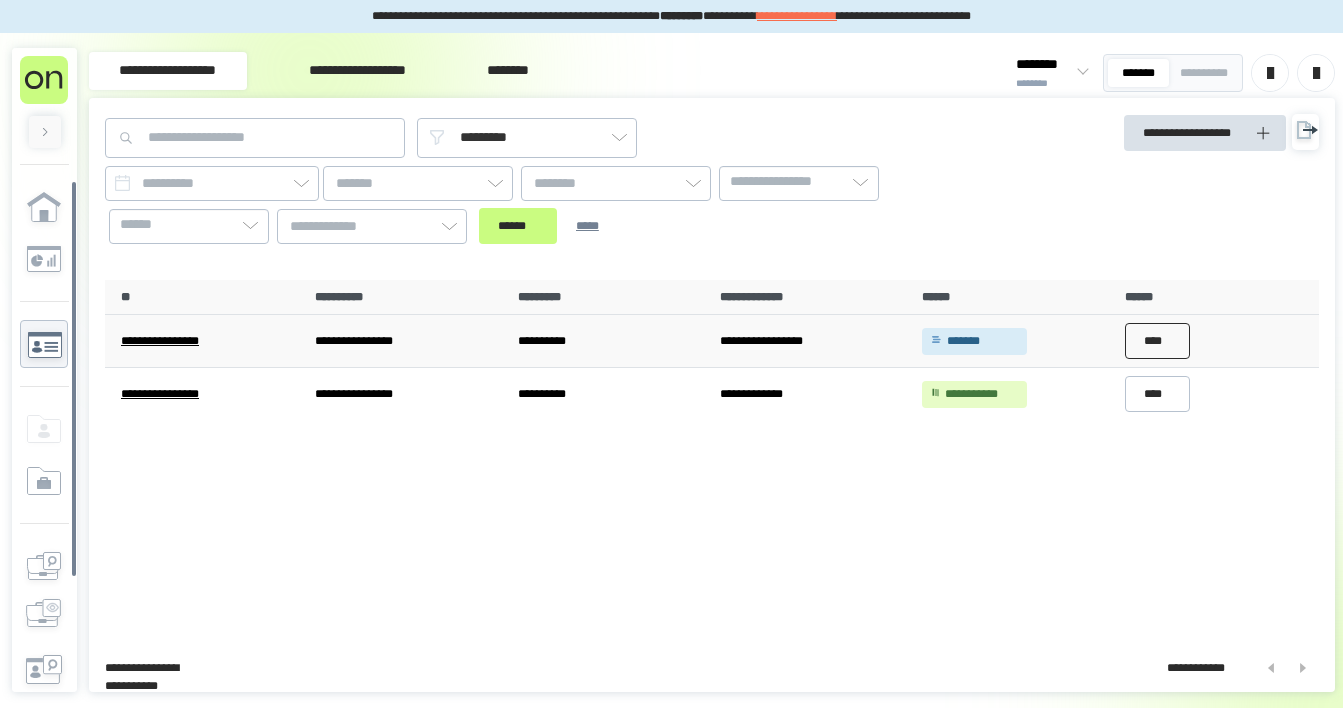 click on "****" at bounding box center (1158, 341) 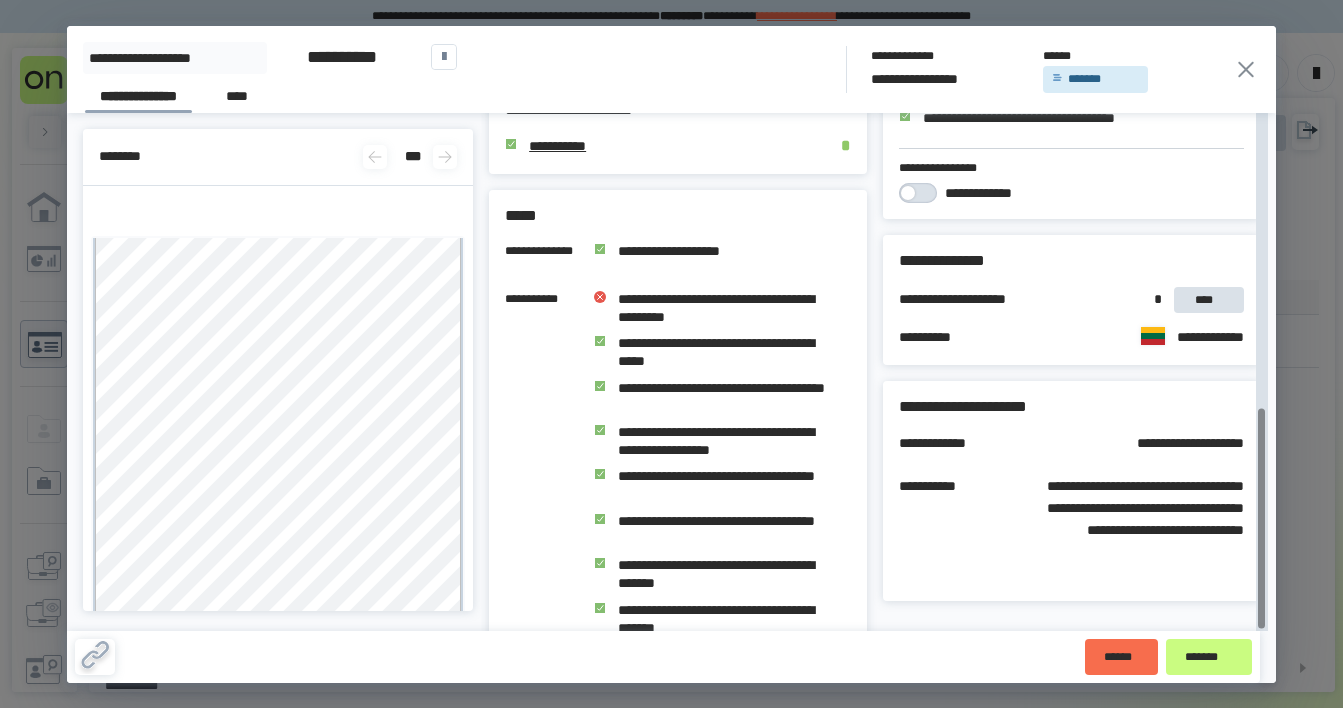 scroll, scrollTop: 689, scrollLeft: 0, axis: vertical 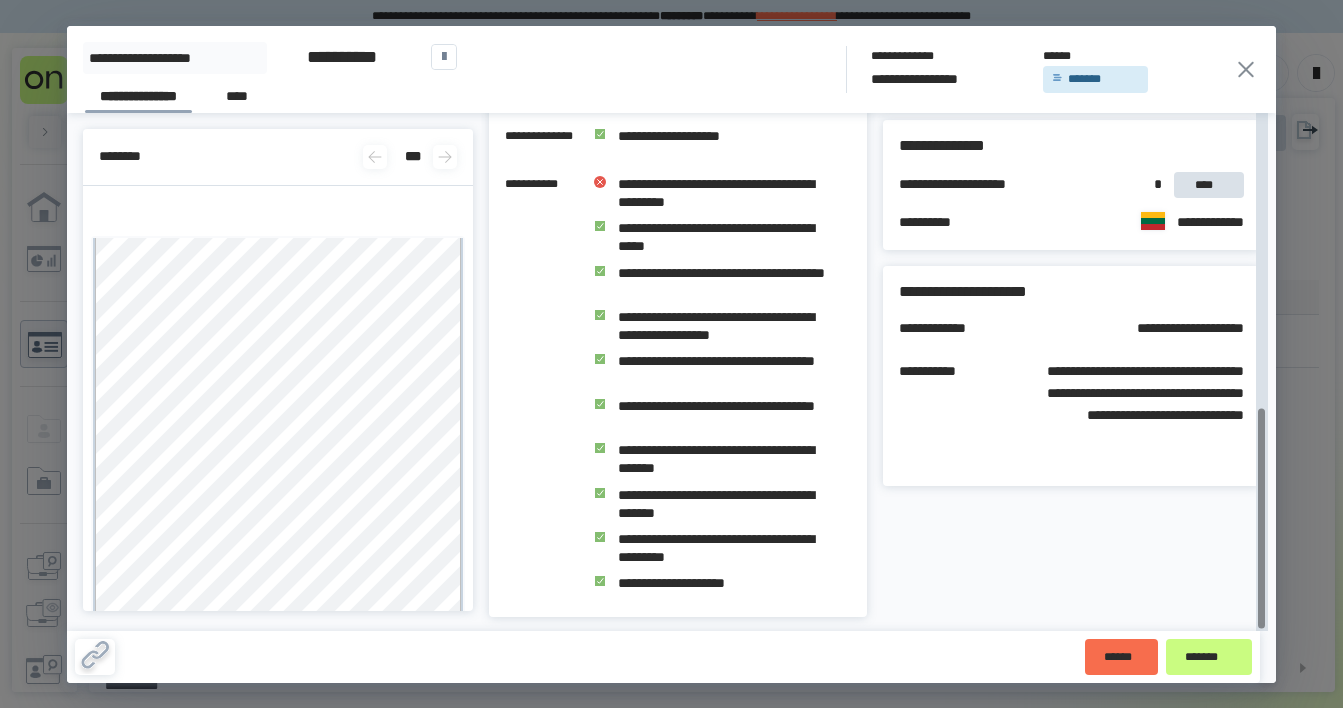 click on "[FIRST] [LAST] [STREET] [CITY] [STATE] [ZIP] [COUNTRY] [PHONE] [EMAIL] [SSN] [CREDIT_CARD]" at bounding box center [671, 69] 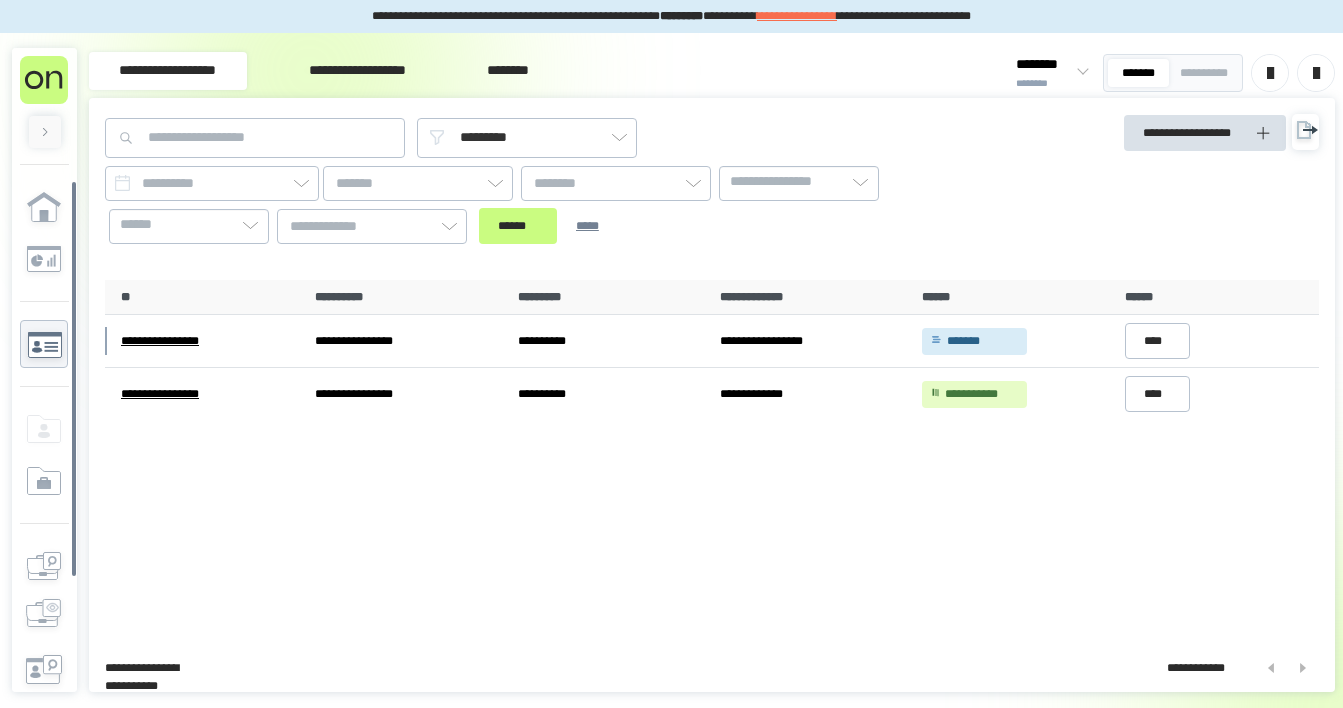 click on "**********" at bounding box center [797, 16] 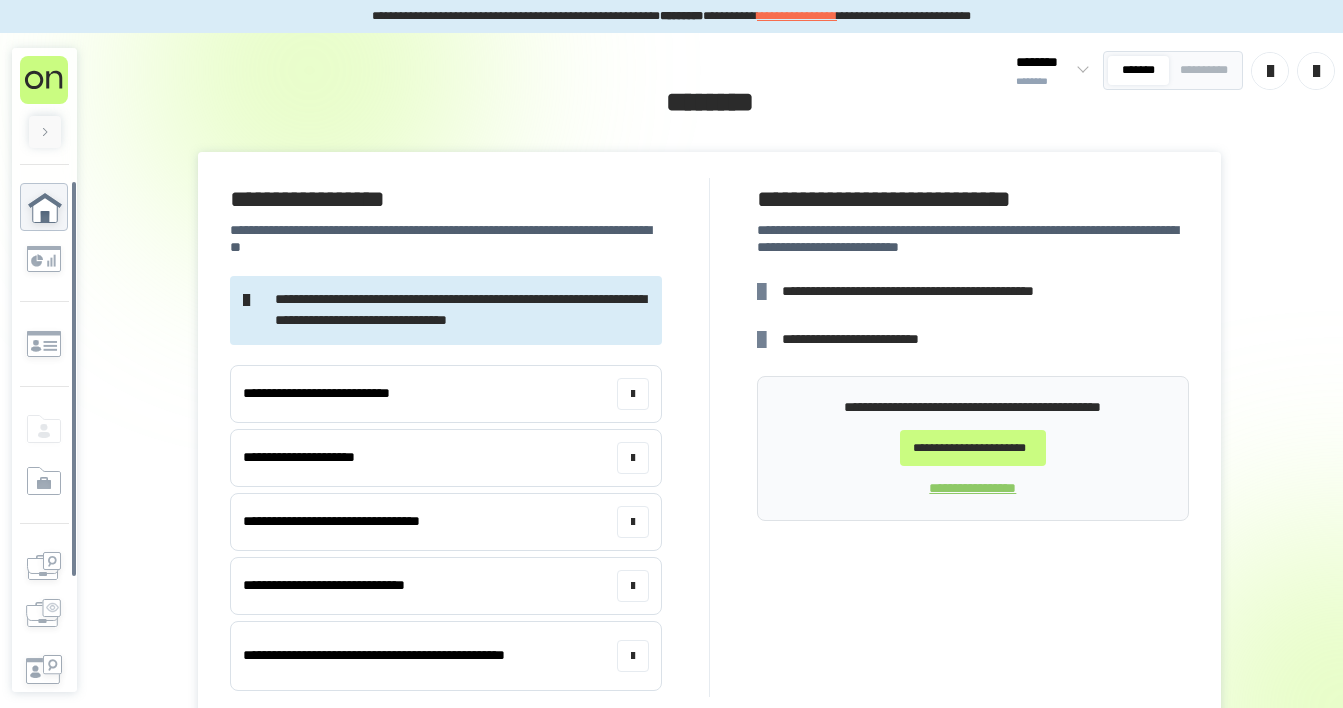 scroll, scrollTop: 82, scrollLeft: 0, axis: vertical 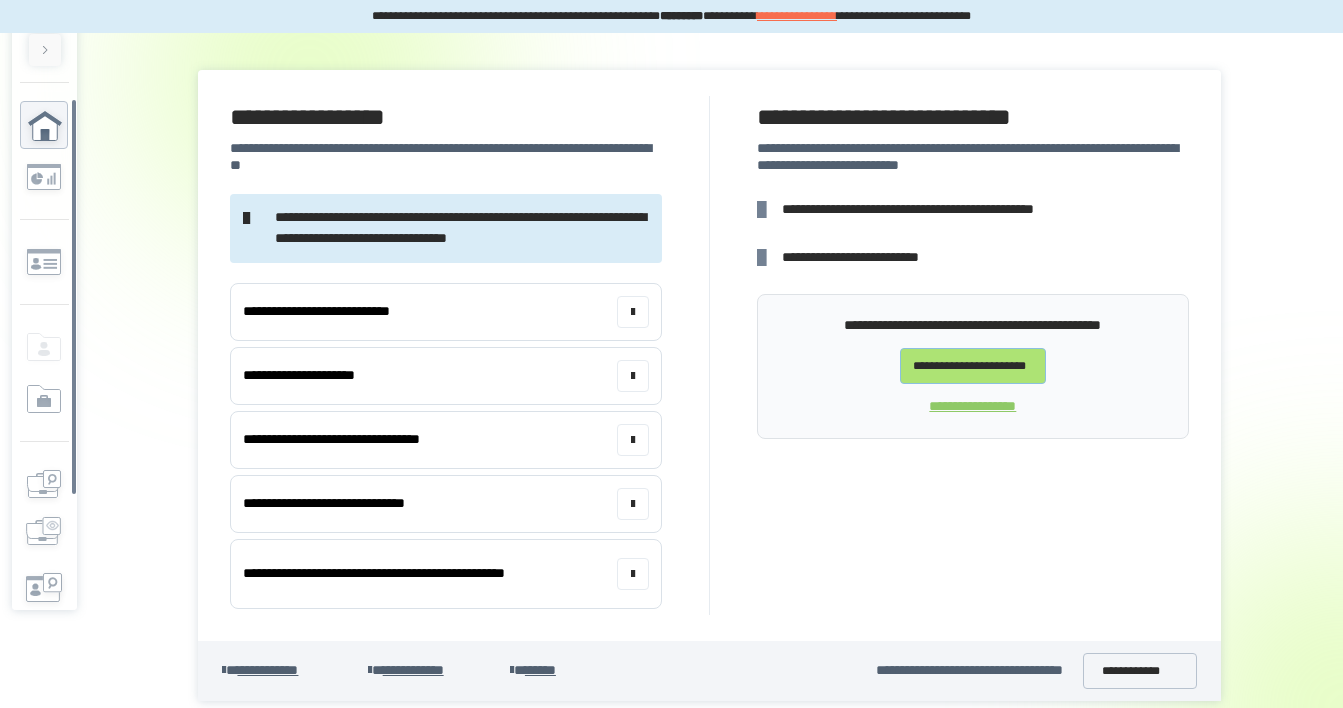 click on "**********" at bounding box center [973, 366] 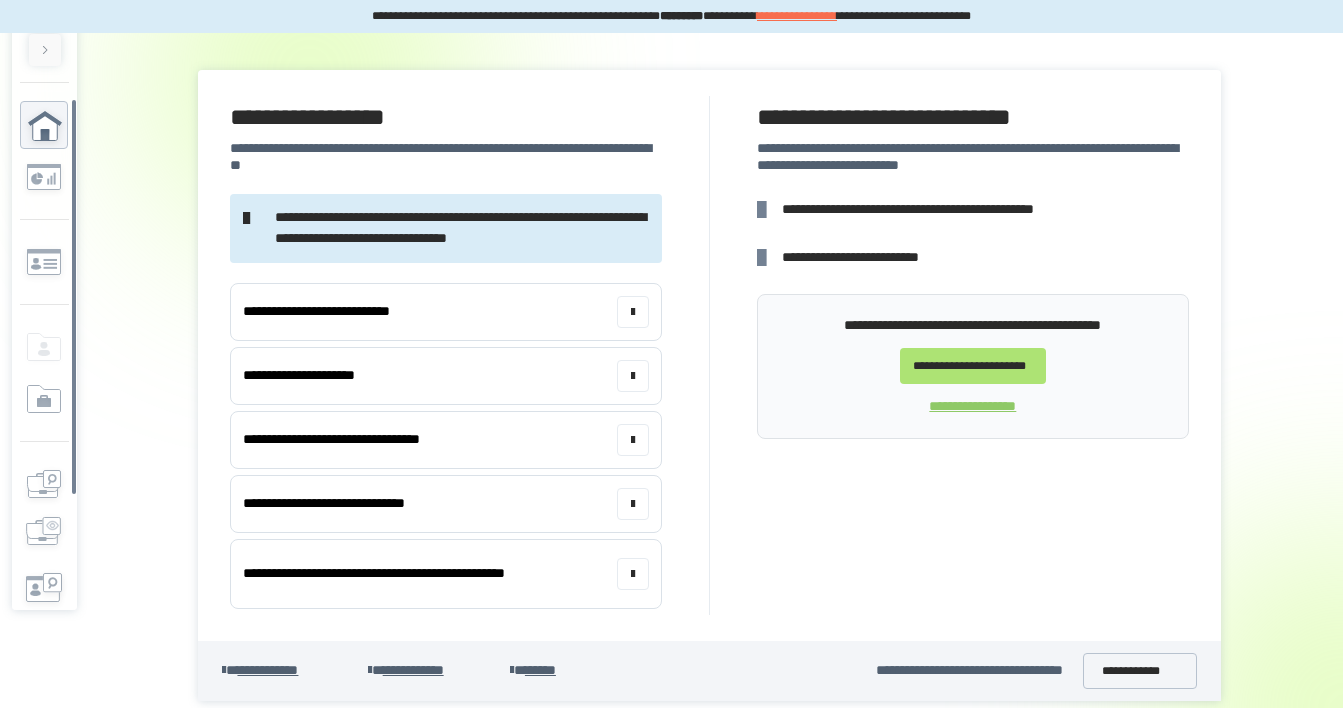 scroll, scrollTop: 0, scrollLeft: 0, axis: both 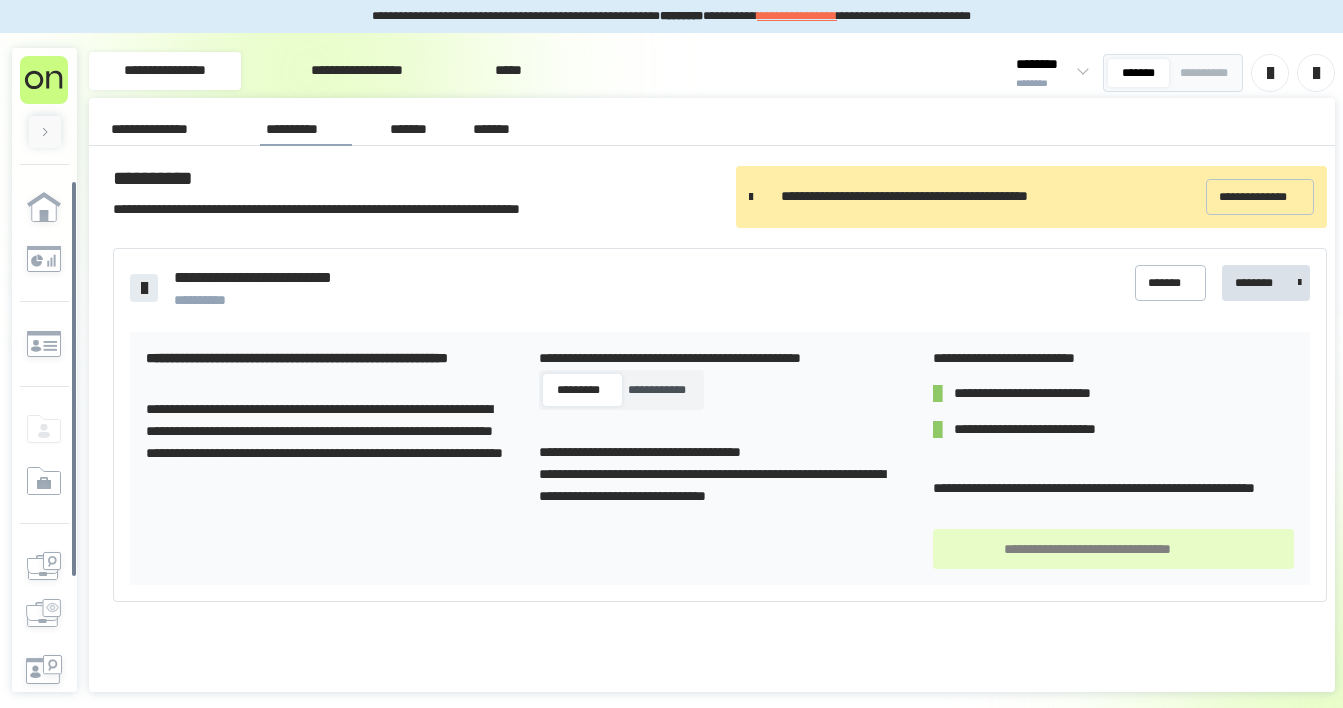 click on "*******" at bounding box center [410, 129] 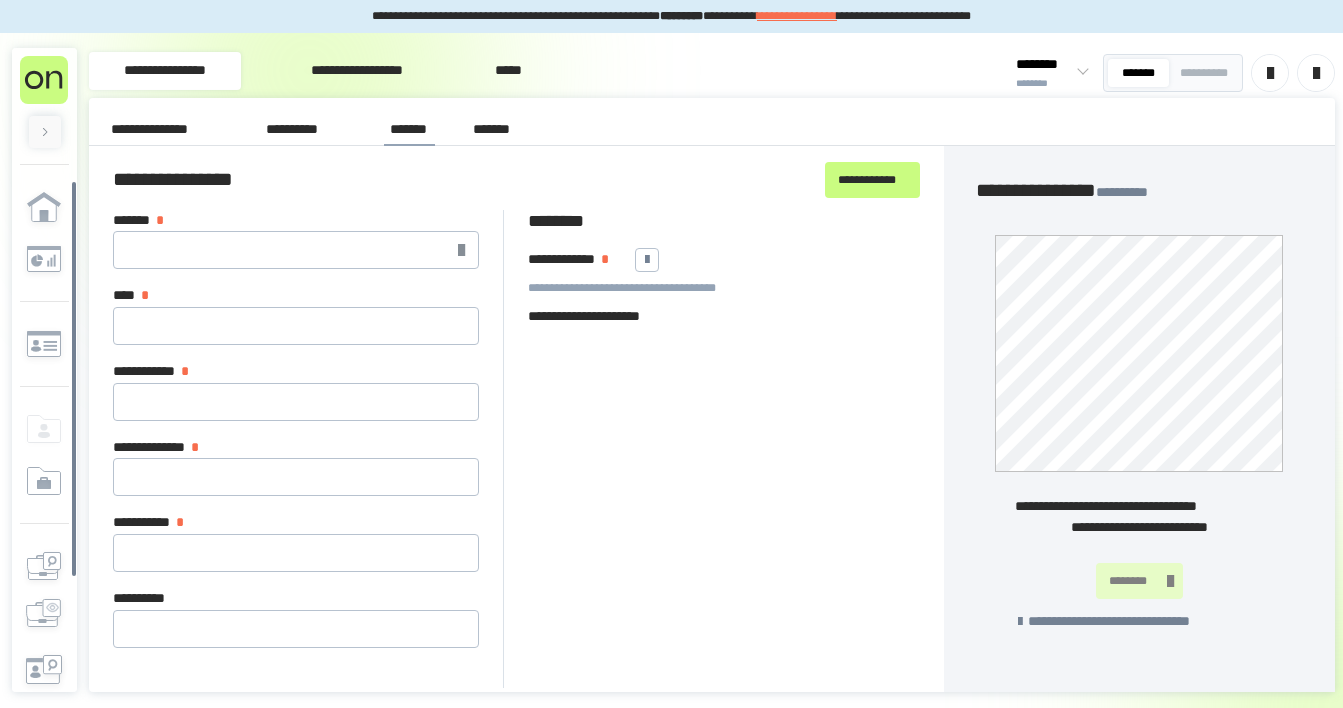 click on "**********" at bounding box center (306, 129) 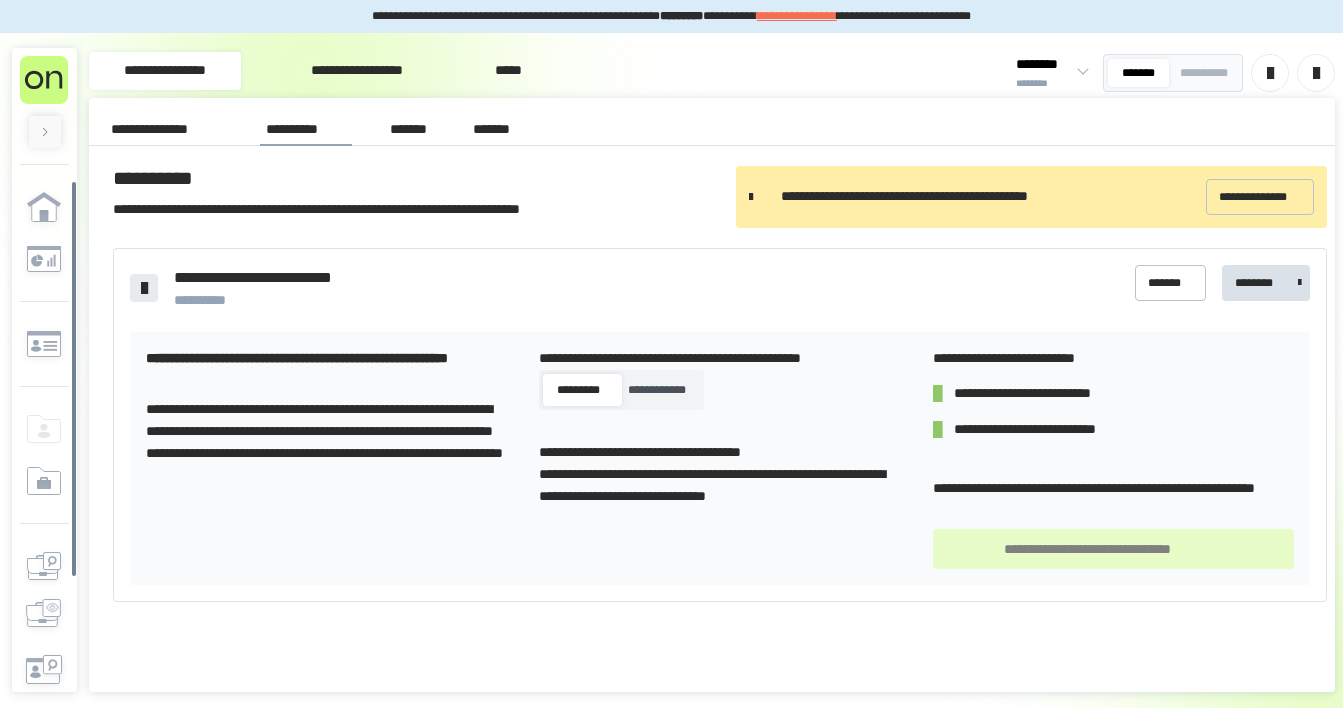 click on "*******" at bounding box center (496, 130) 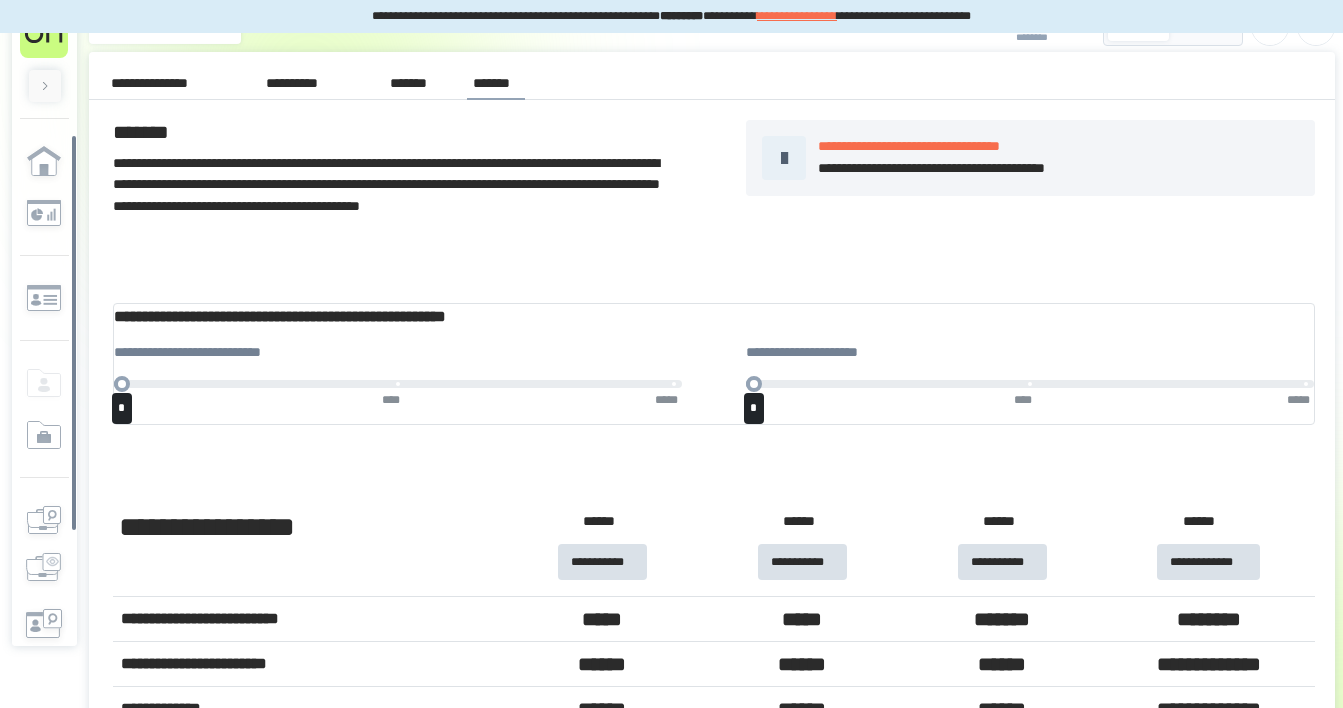 scroll, scrollTop: 37, scrollLeft: 0, axis: vertical 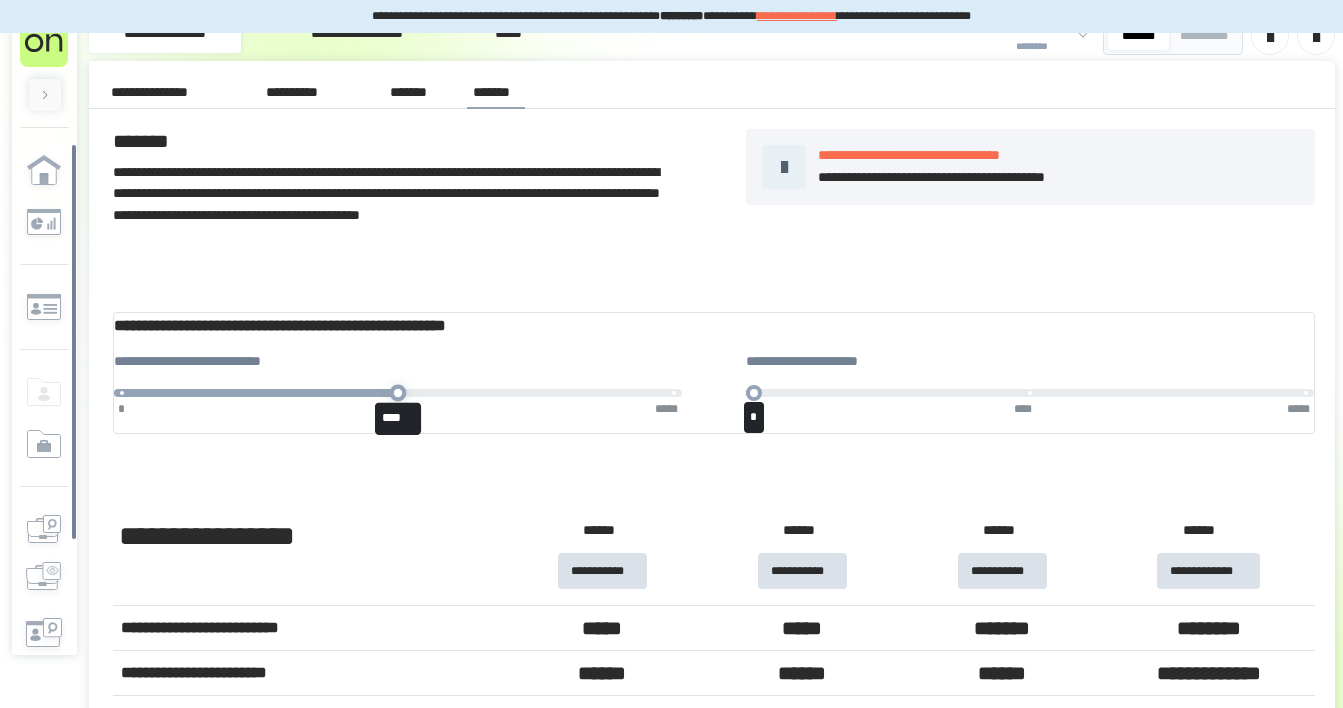 drag, startPoint x: 137, startPoint y: 410, endPoint x: 407, endPoint y: 406, distance: 270.02963 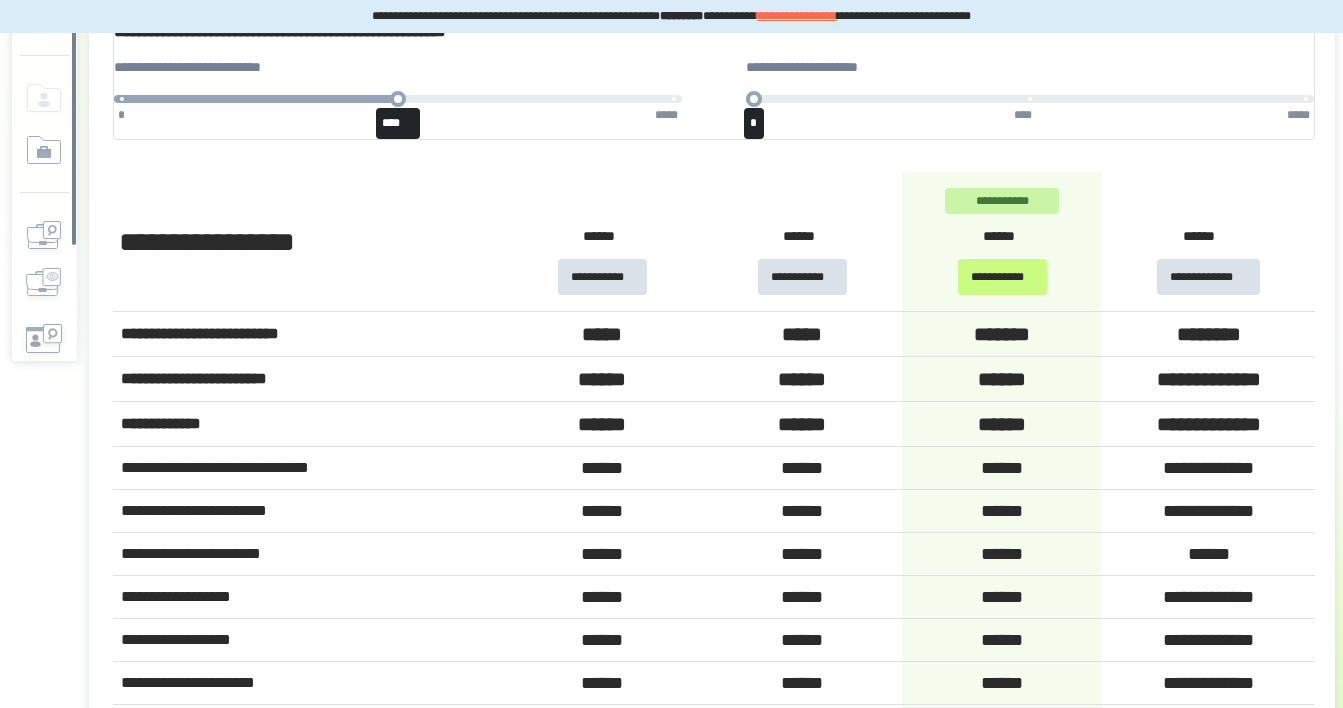 scroll, scrollTop: 166, scrollLeft: 0, axis: vertical 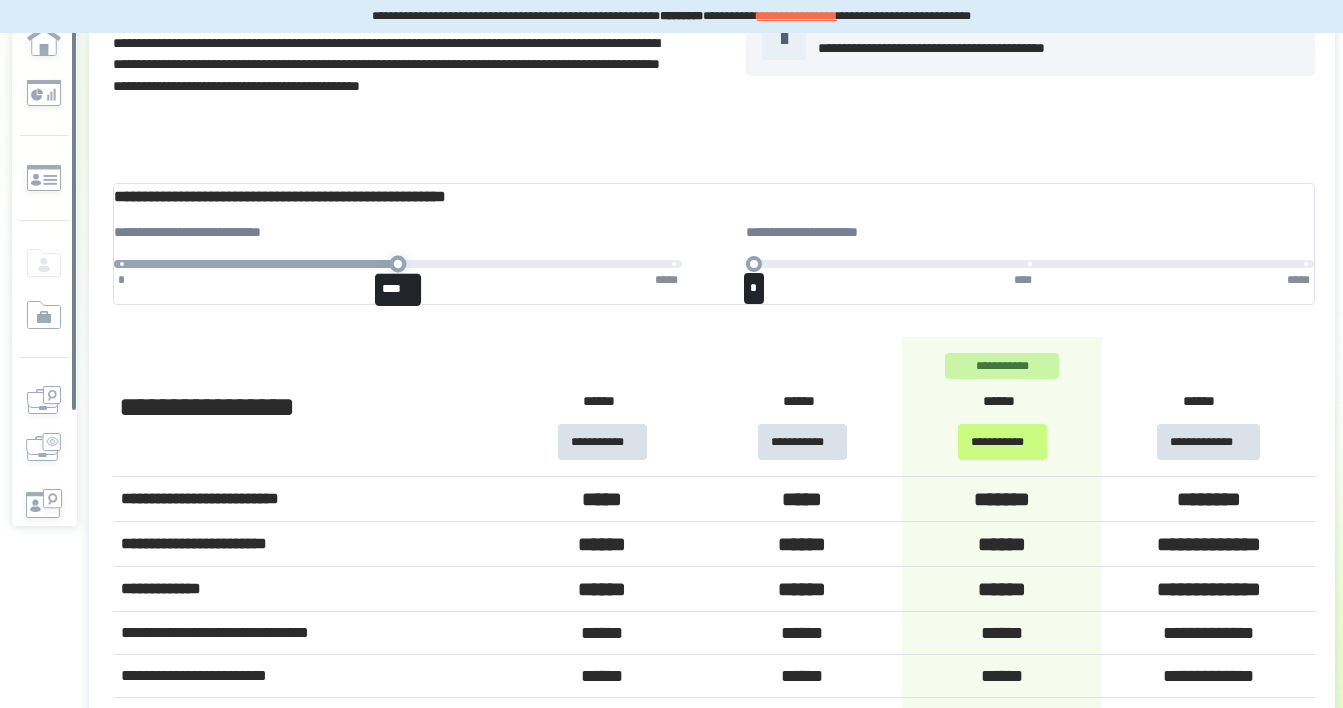 drag, startPoint x: 408, startPoint y: 274, endPoint x: 575, endPoint y: 278, distance: 167.0479 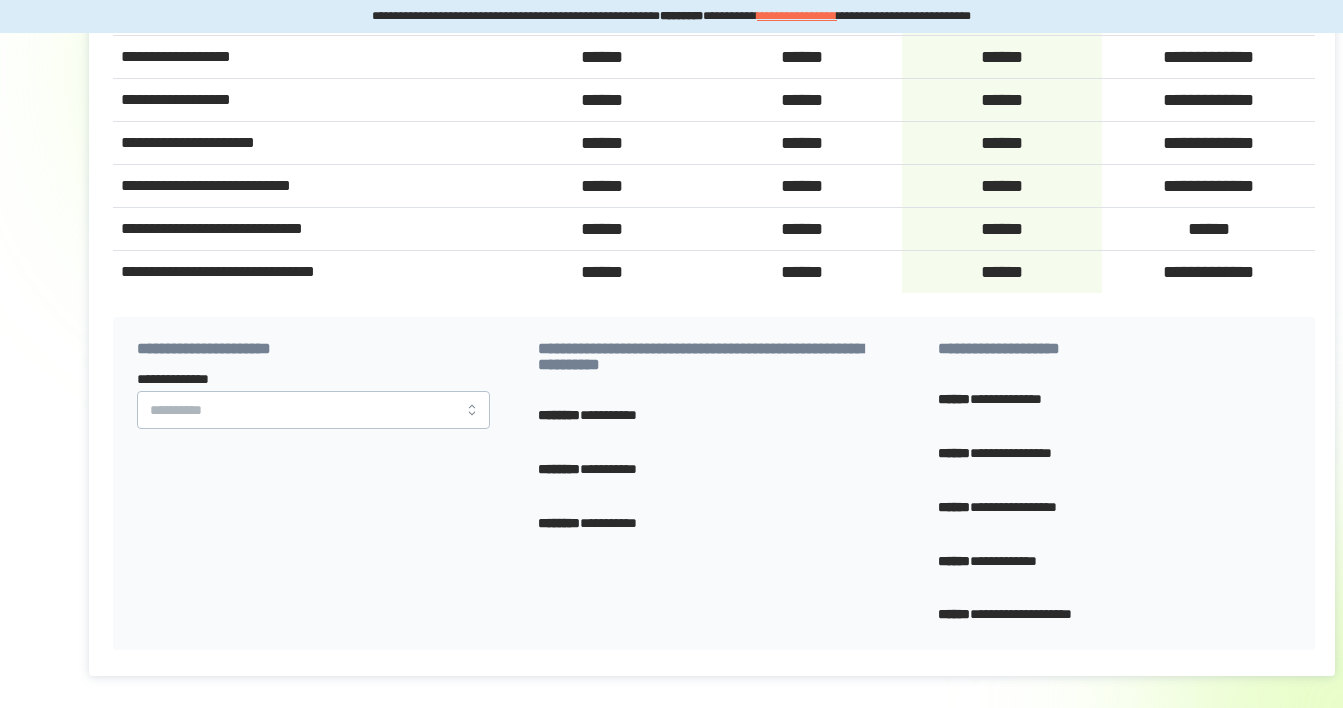 scroll, scrollTop: 0, scrollLeft: 0, axis: both 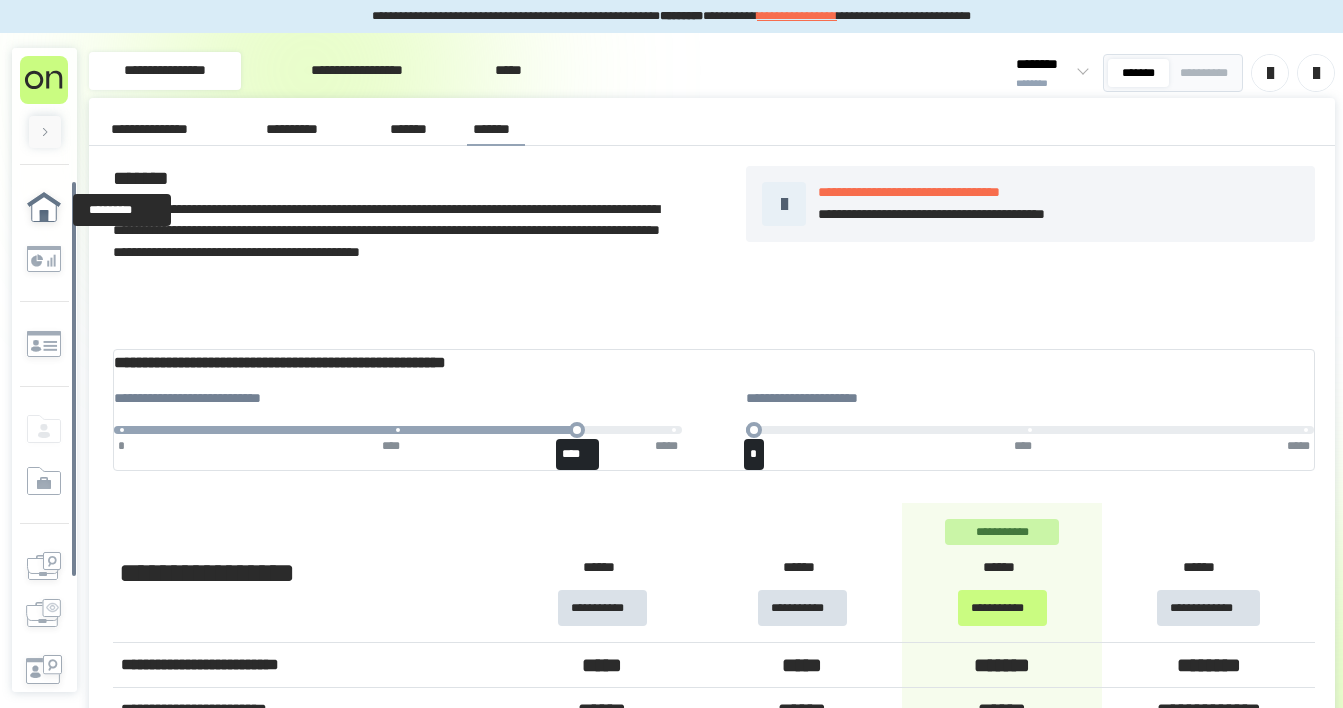 click 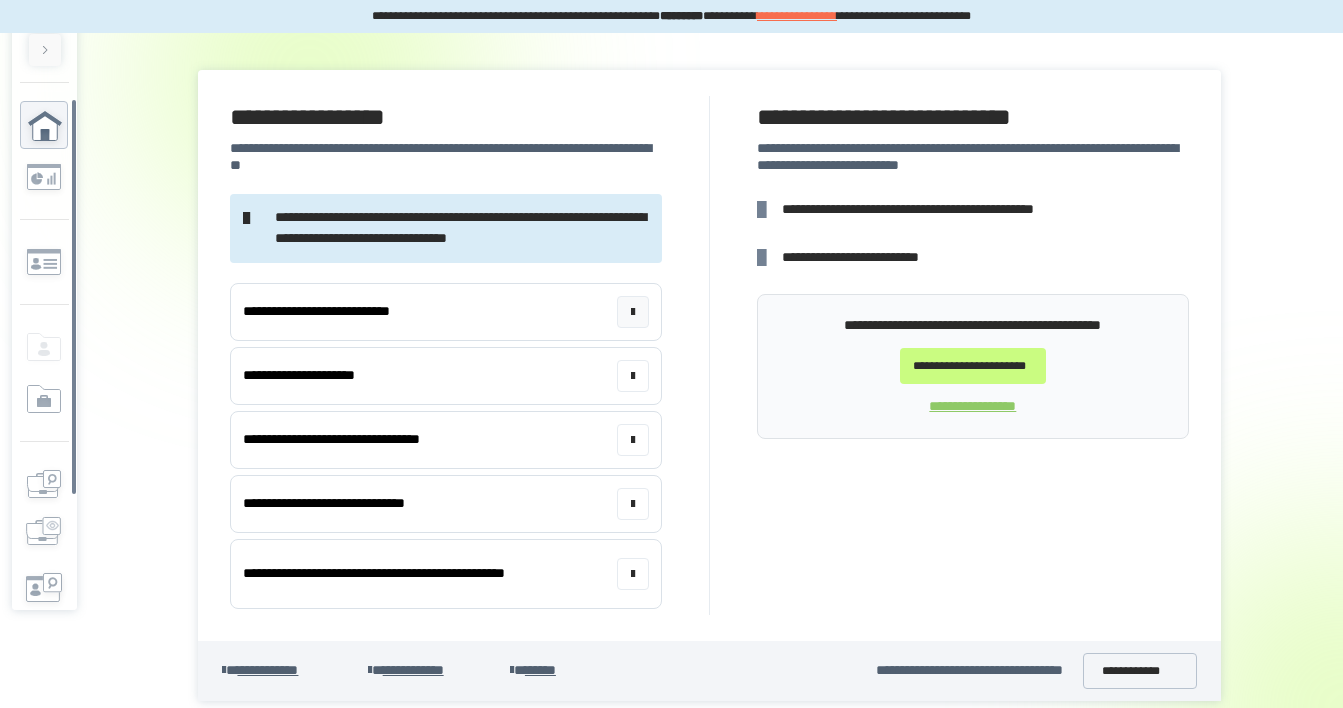 scroll, scrollTop: 82, scrollLeft: 0, axis: vertical 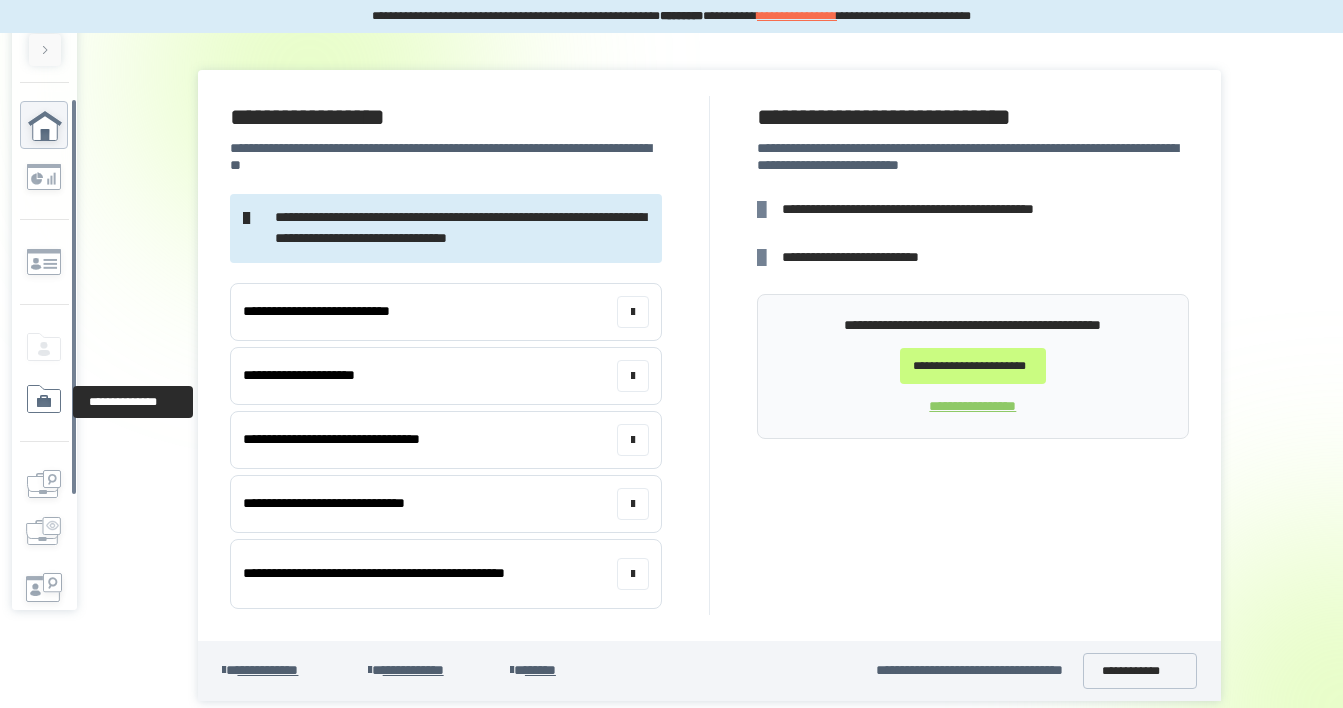 click 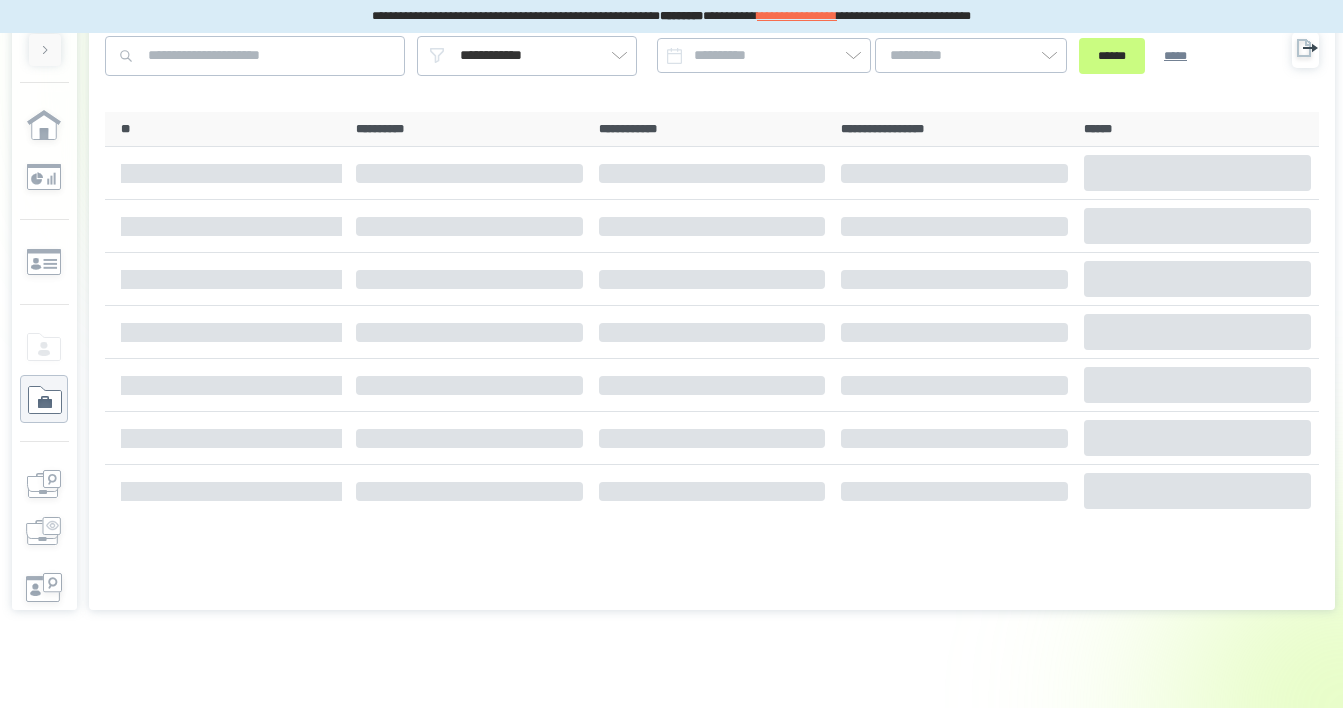 scroll, scrollTop: 0, scrollLeft: 0, axis: both 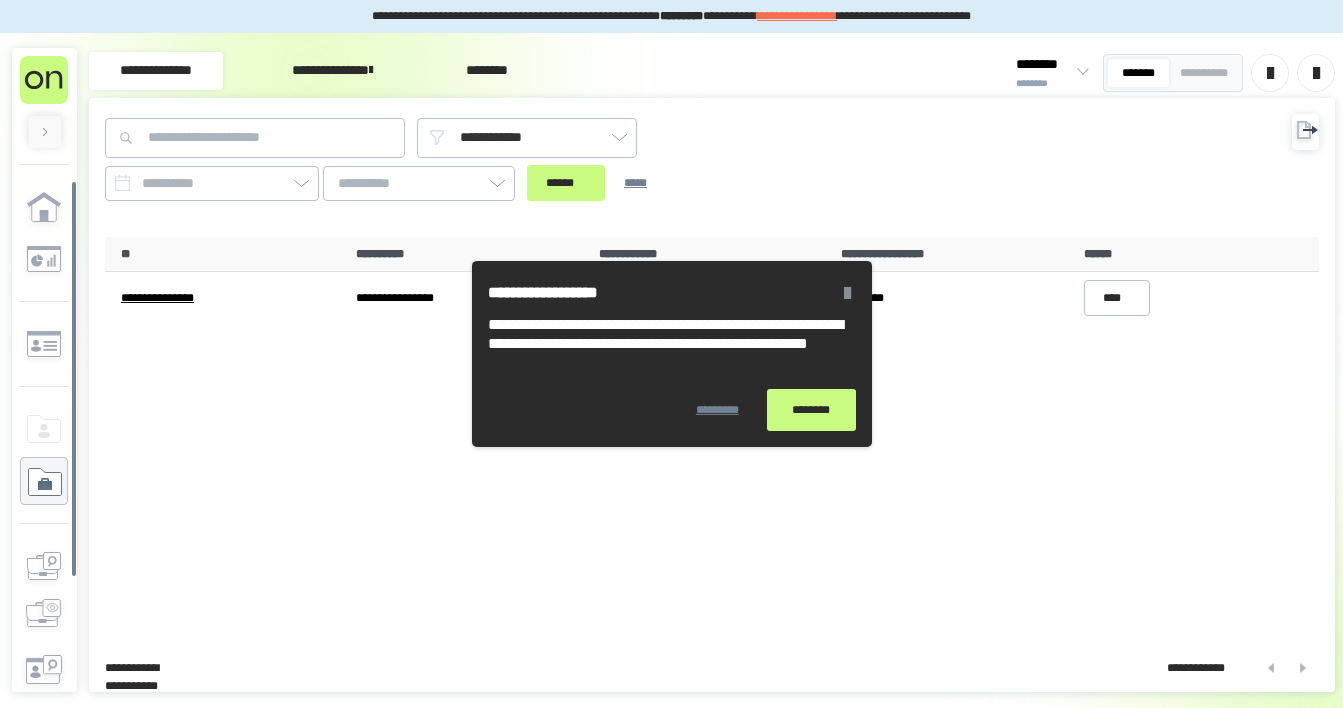 click at bounding box center (848, 293) 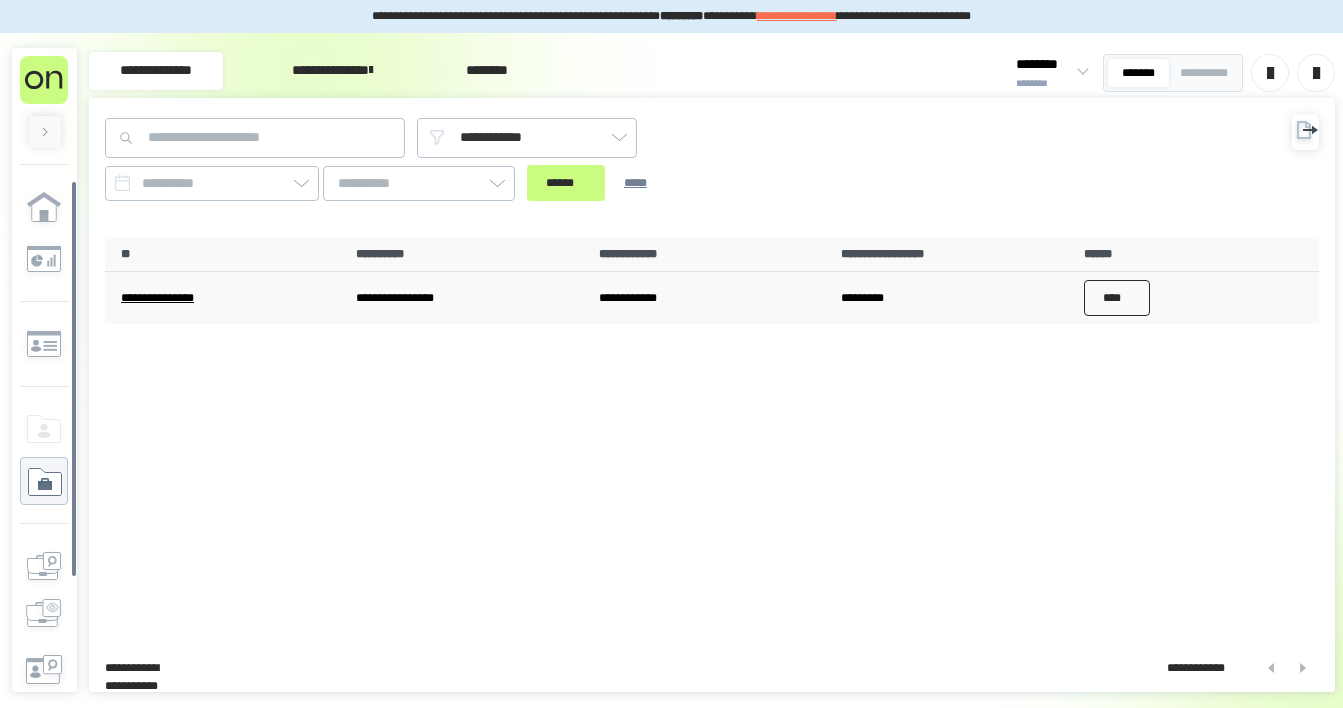 click on "****" at bounding box center (1117, 298) 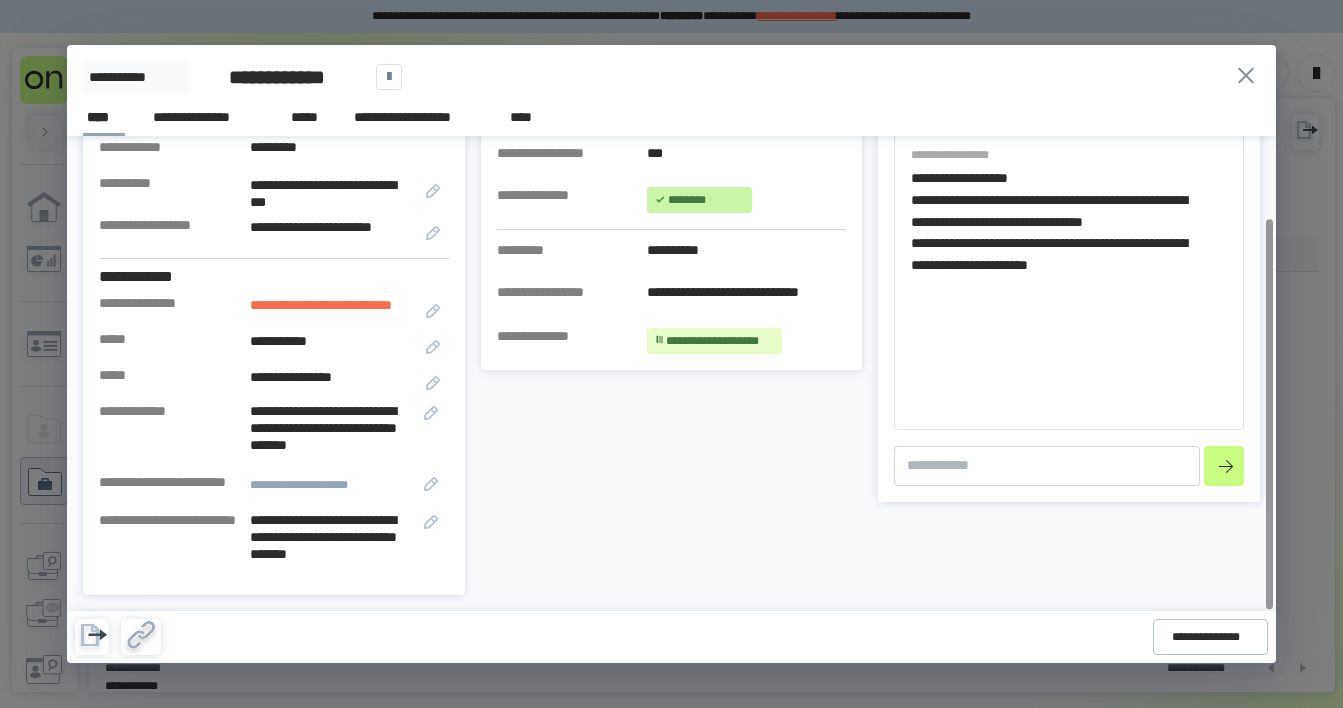 scroll, scrollTop: 0, scrollLeft: 0, axis: both 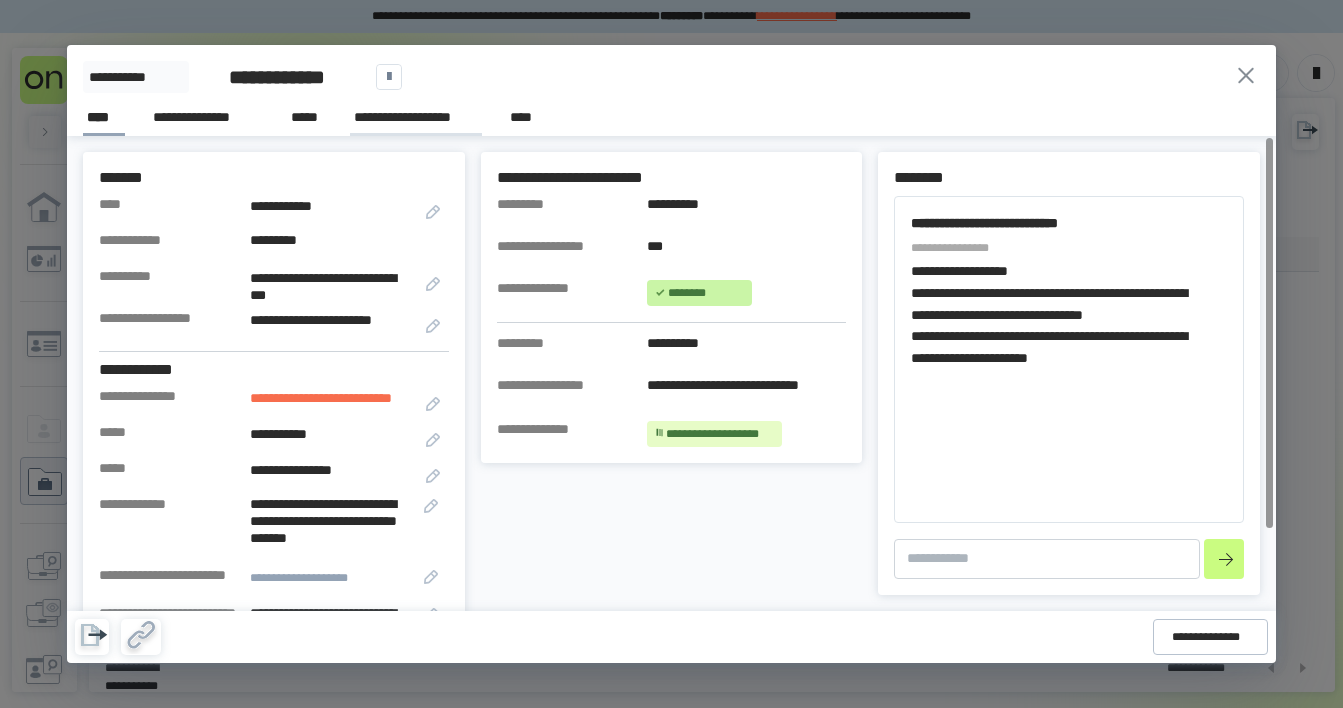 click on "**********" at bounding box center [416, 117] 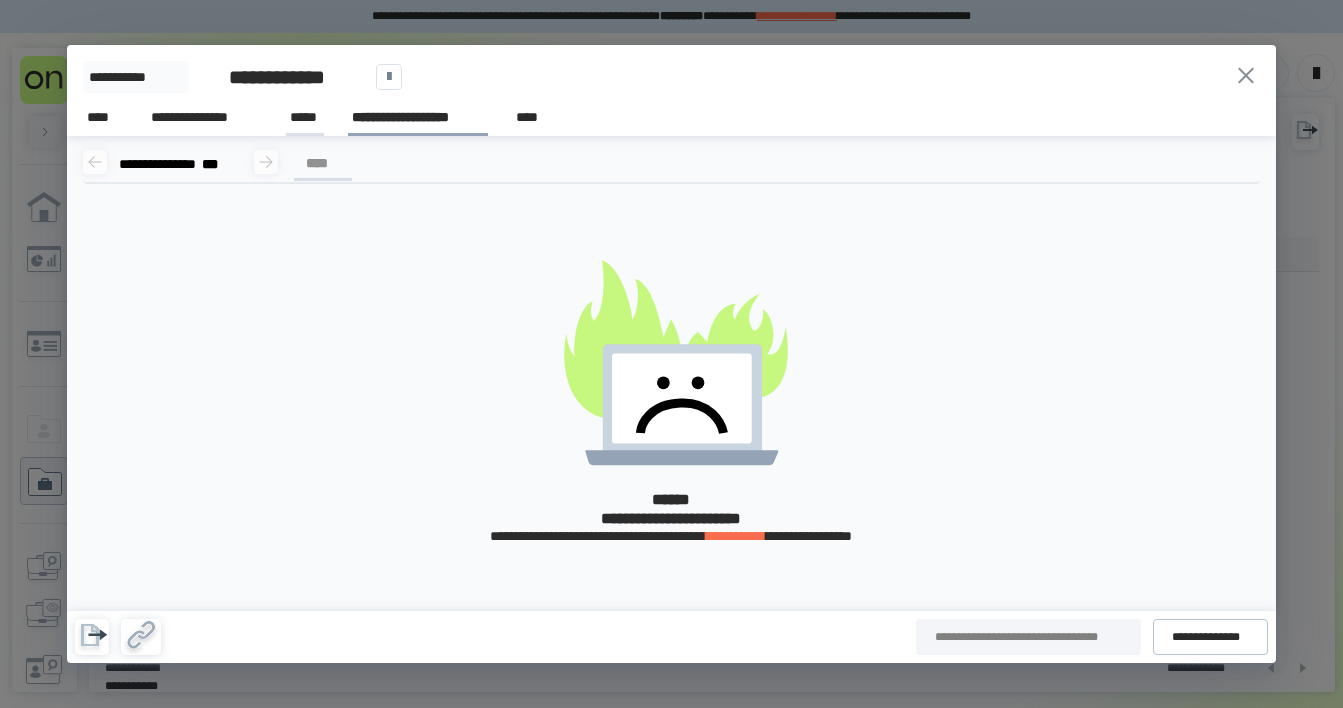 click on "*****" at bounding box center (305, 118) 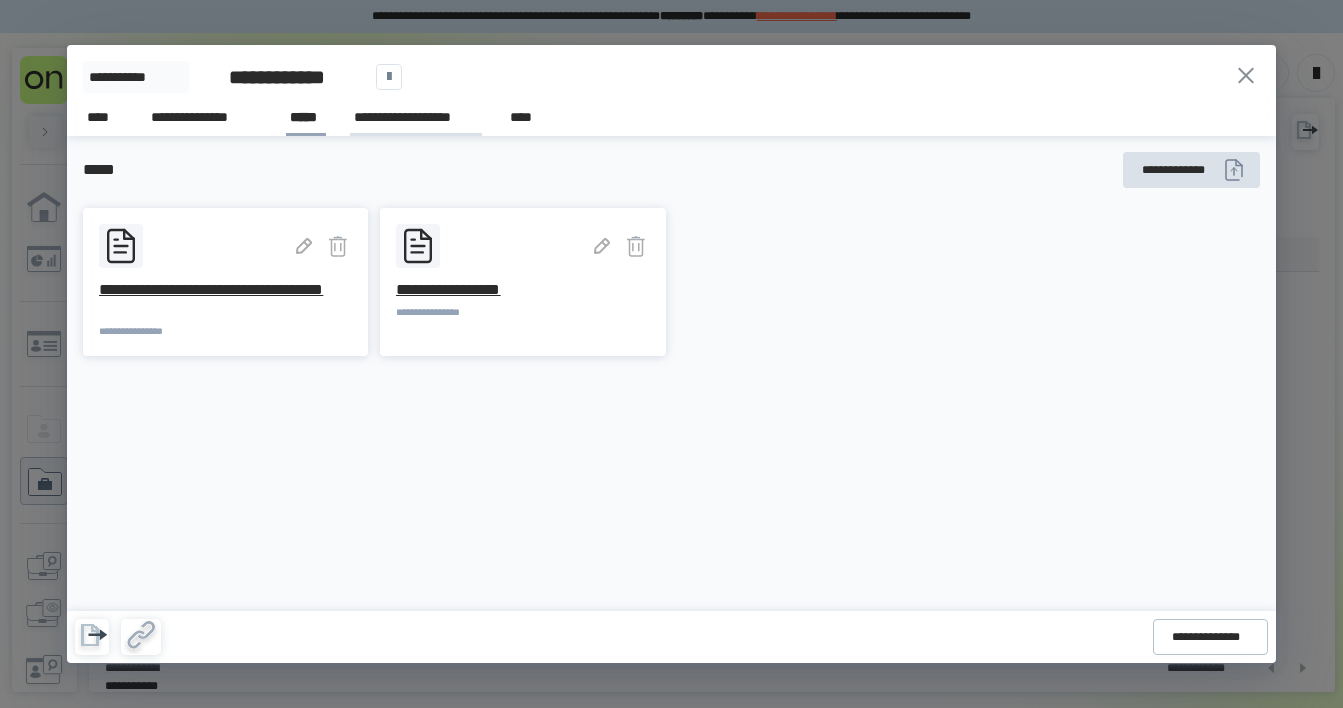 click on "**********" at bounding box center [416, 118] 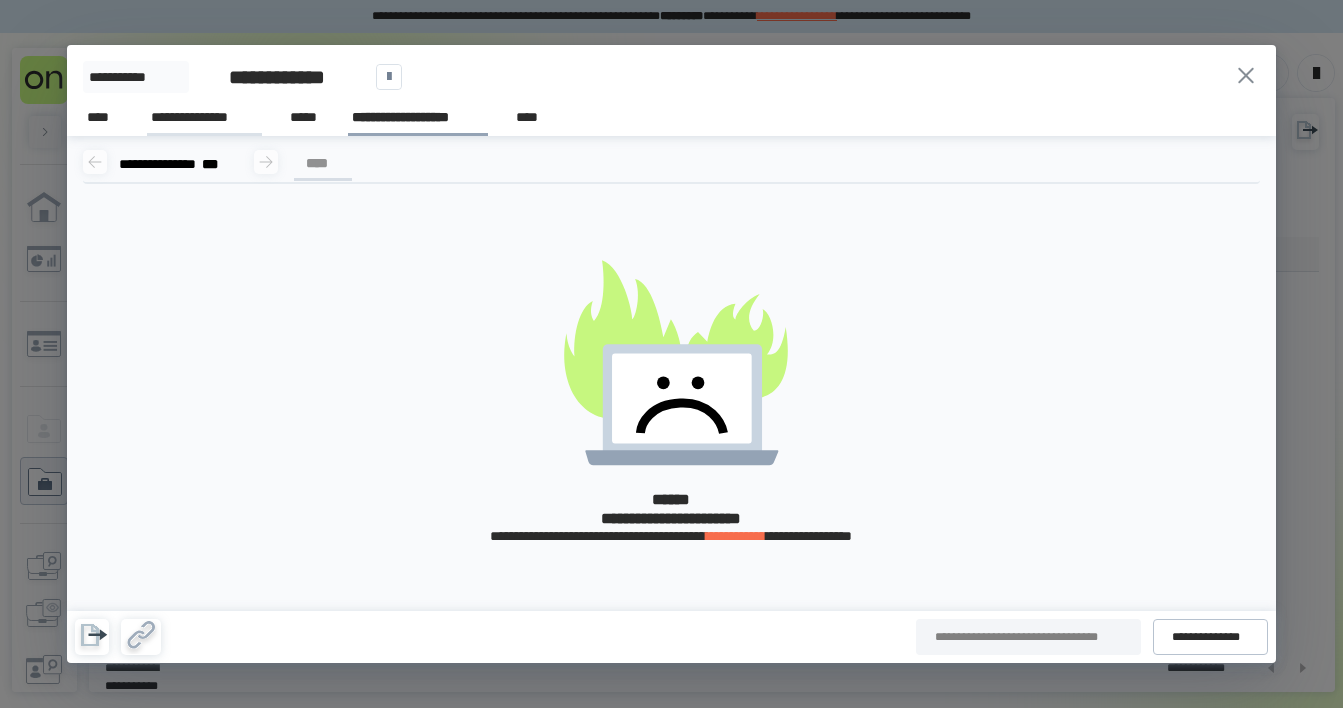 click on "**********" at bounding box center (204, 117) 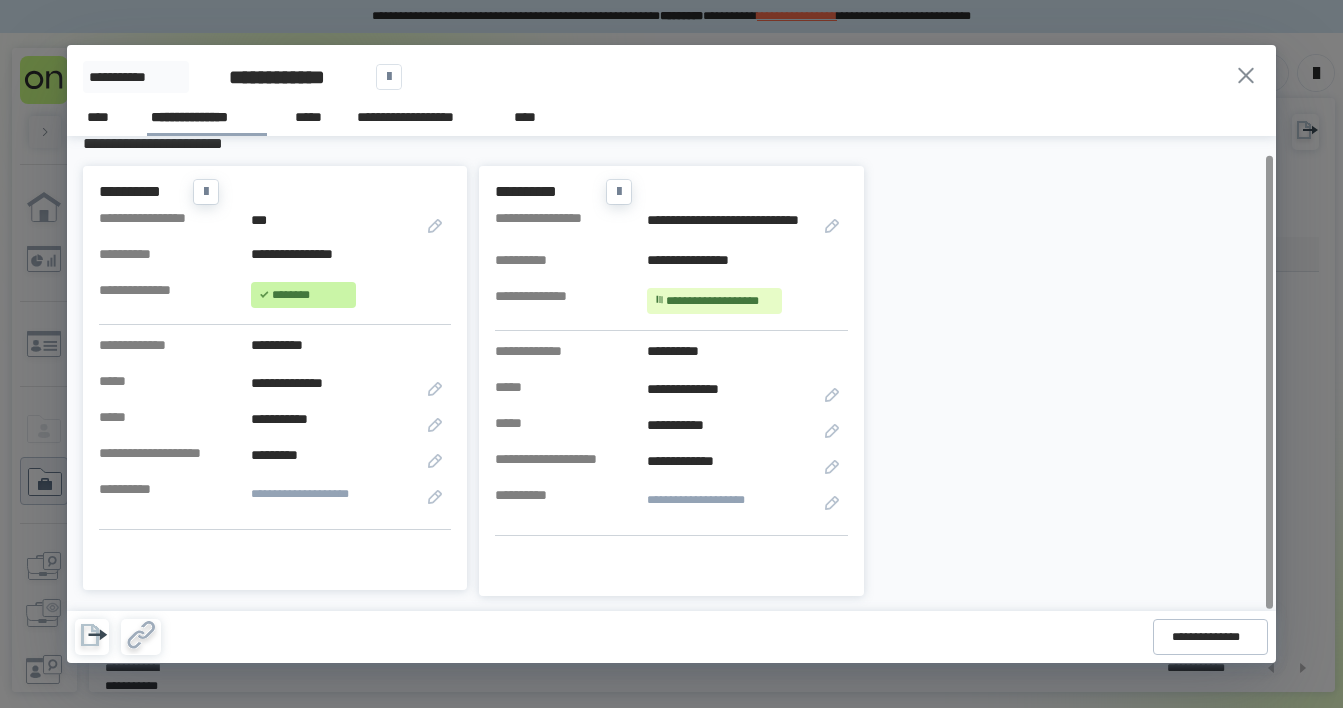 scroll, scrollTop: 0, scrollLeft: 0, axis: both 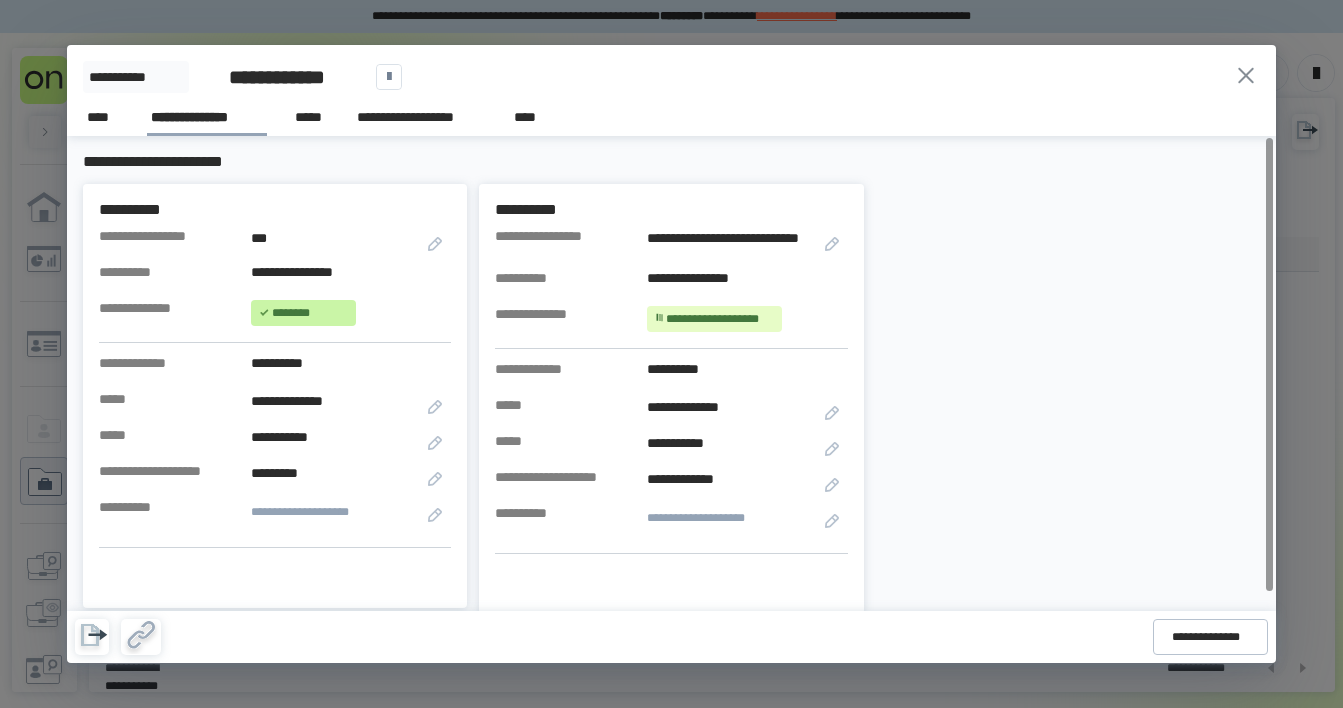 click on "[FIRST] [LAST] [STREET] [CITY] [STATE]" at bounding box center (671, 114) 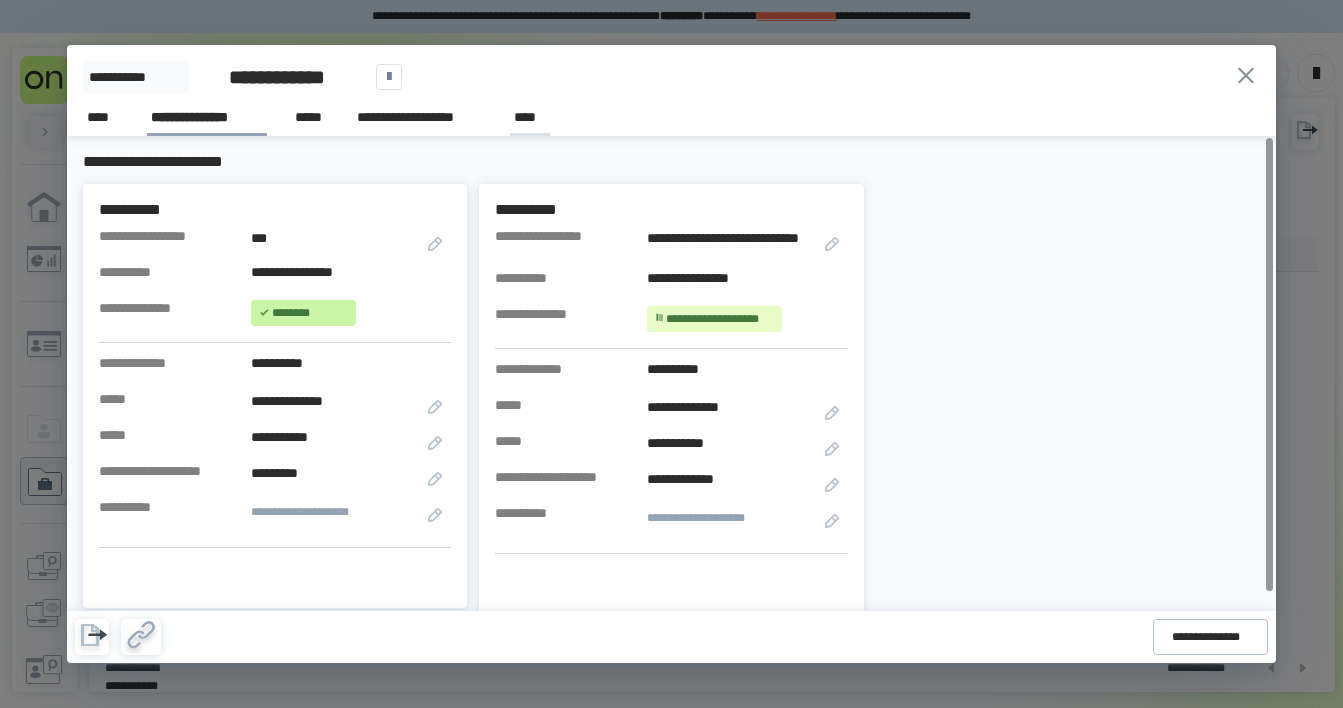click on "****" at bounding box center (530, 117) 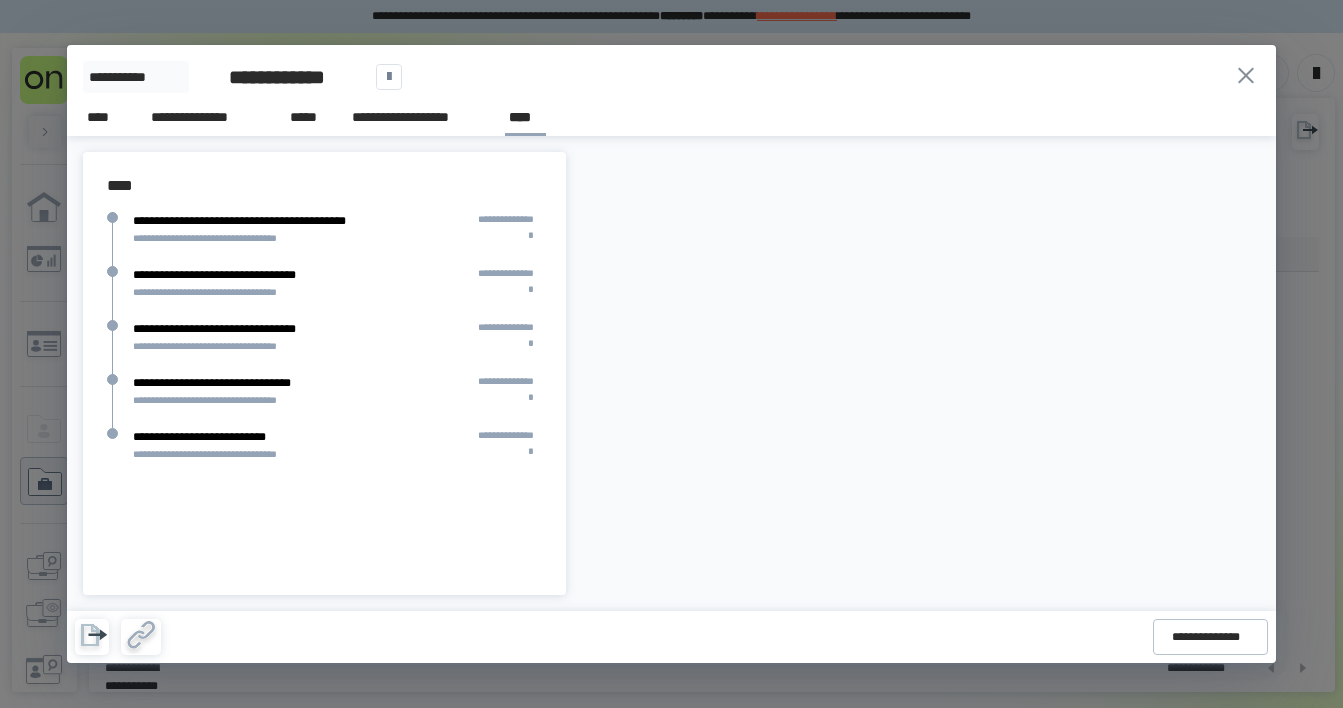 click on "[FIRST] [LAST] [EMAIL]" at bounding box center (337, 293) 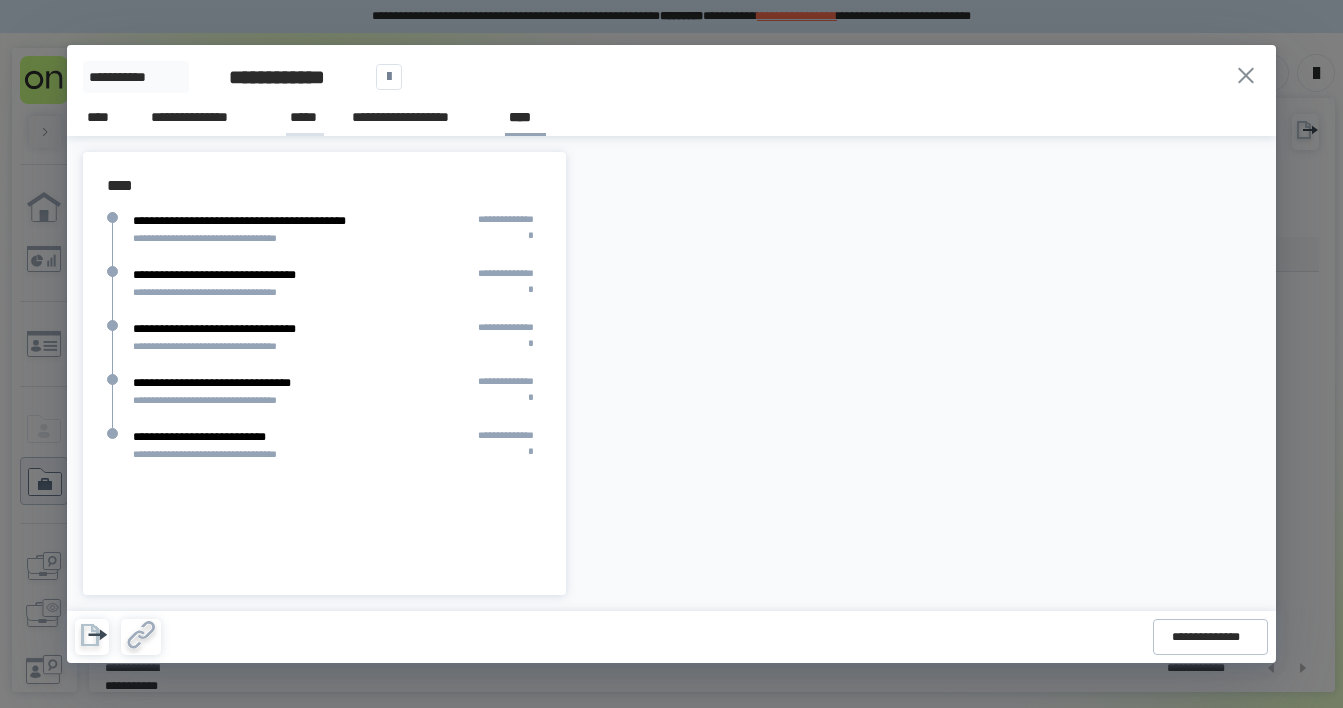 click on "*****" at bounding box center (305, 118) 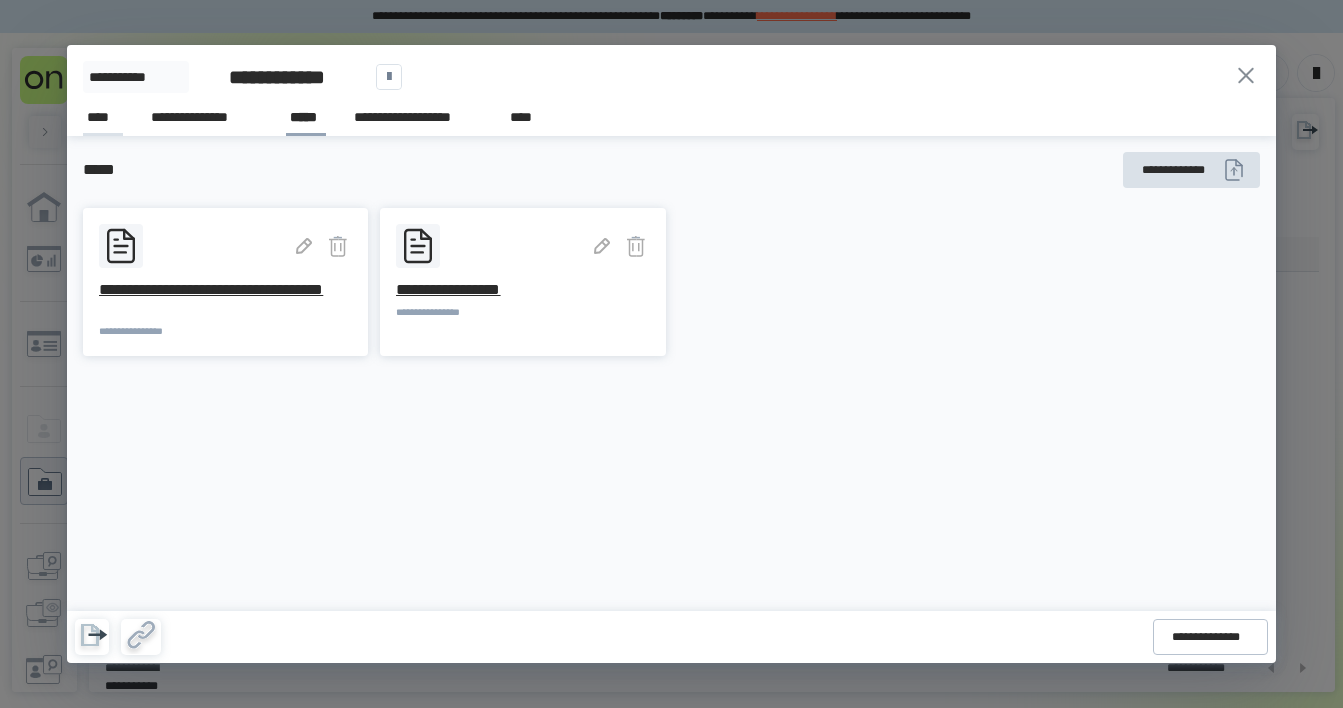 click on "****" at bounding box center [103, 117] 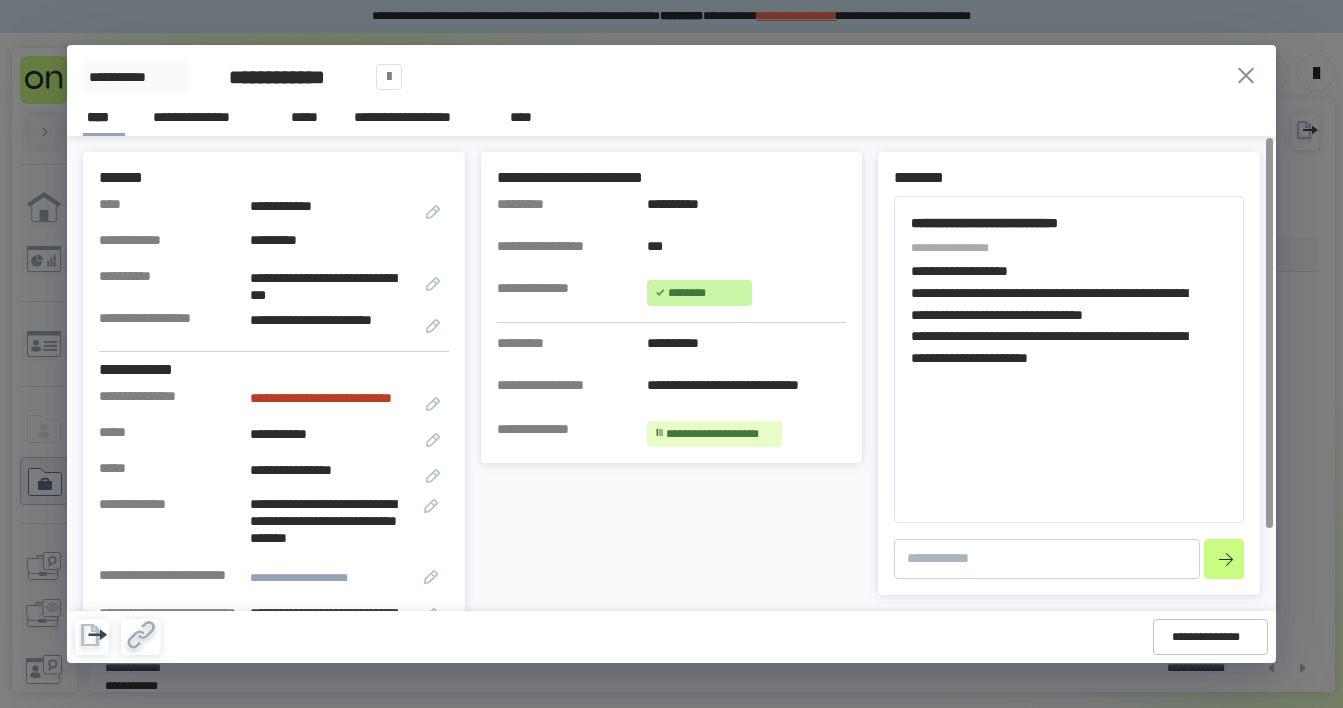 scroll, scrollTop: 99, scrollLeft: 0, axis: vertical 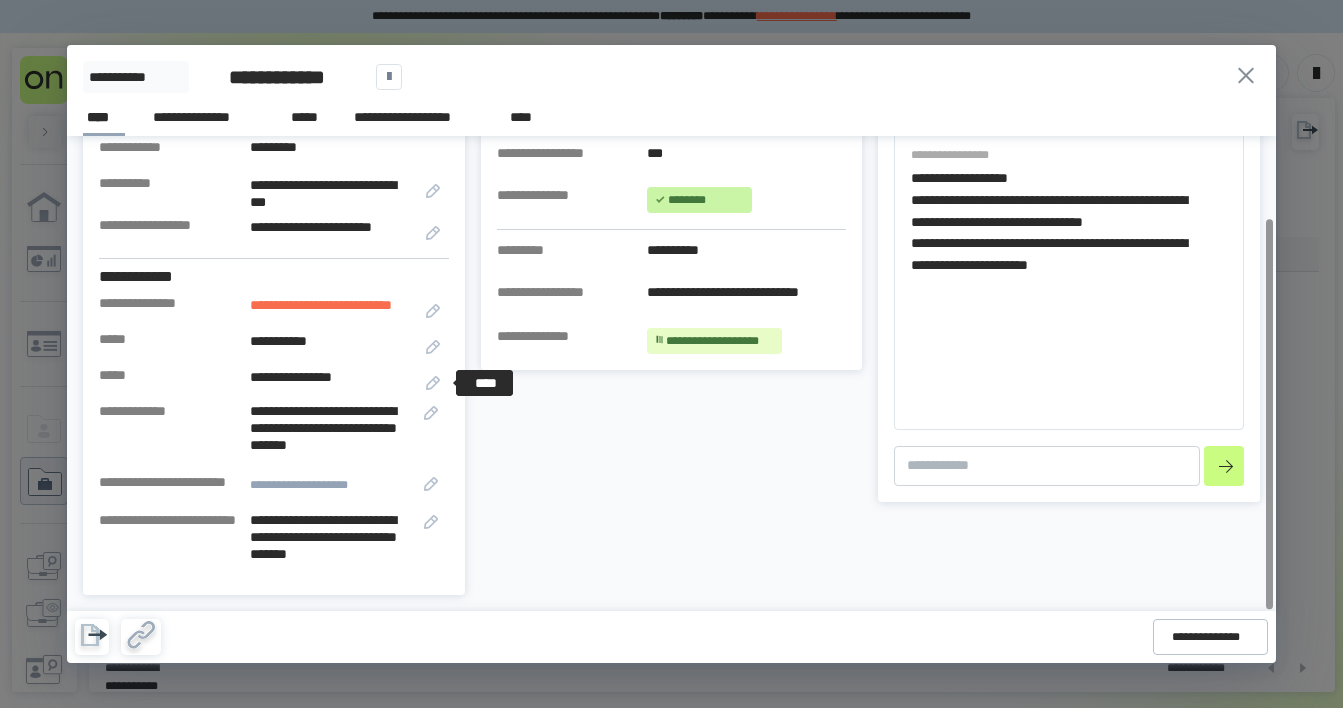 click at bounding box center [433, 383] 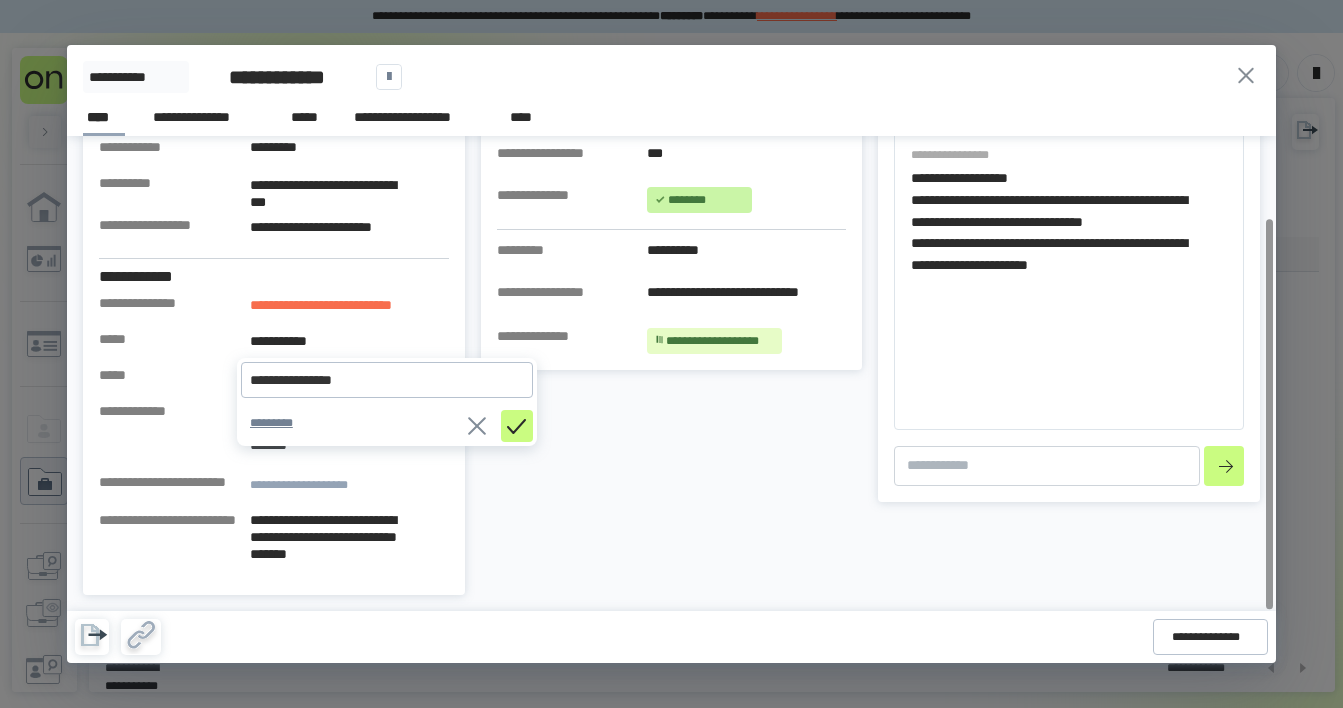 click on "[FIRST] [LAST] [STREET] [CITY] [STATE] [ZIP] [COUNTRY] [PHONE] [EMAIL] [SSN] [CREDIT_CARD] [DOB]" at bounding box center (672, 327) 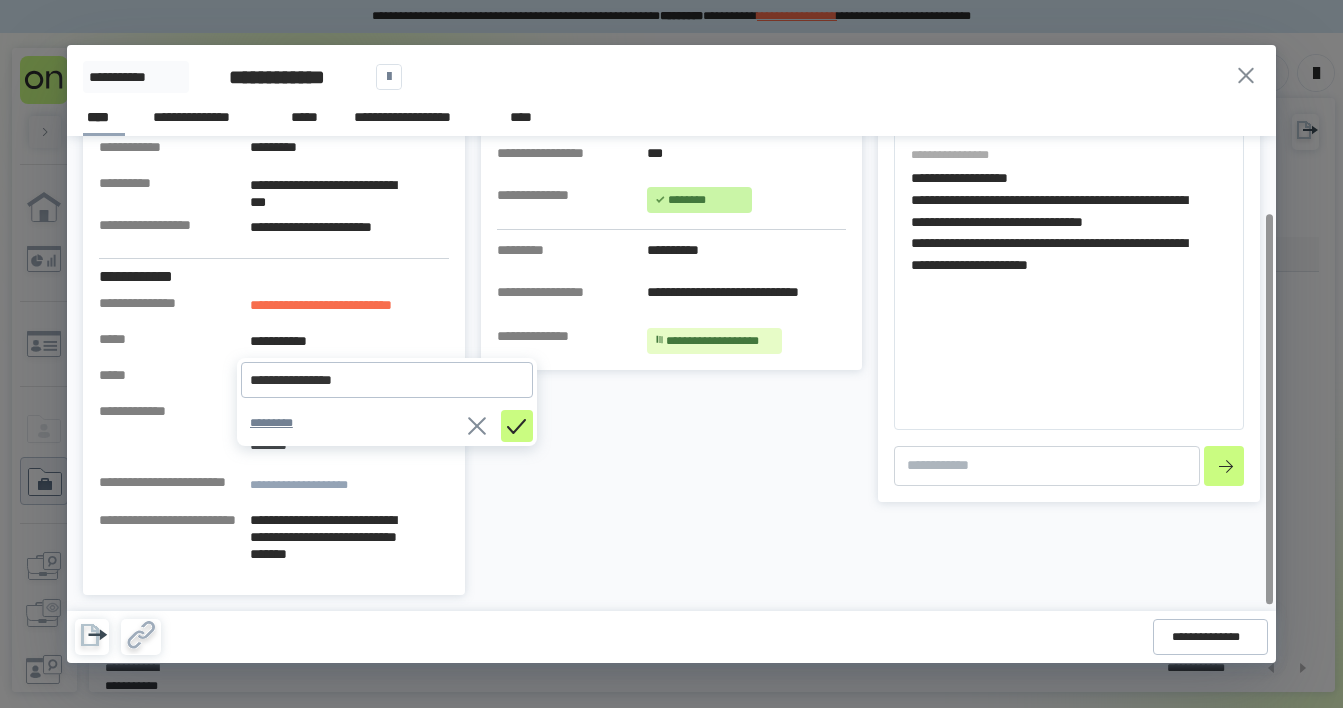 scroll, scrollTop: 0, scrollLeft: 0, axis: both 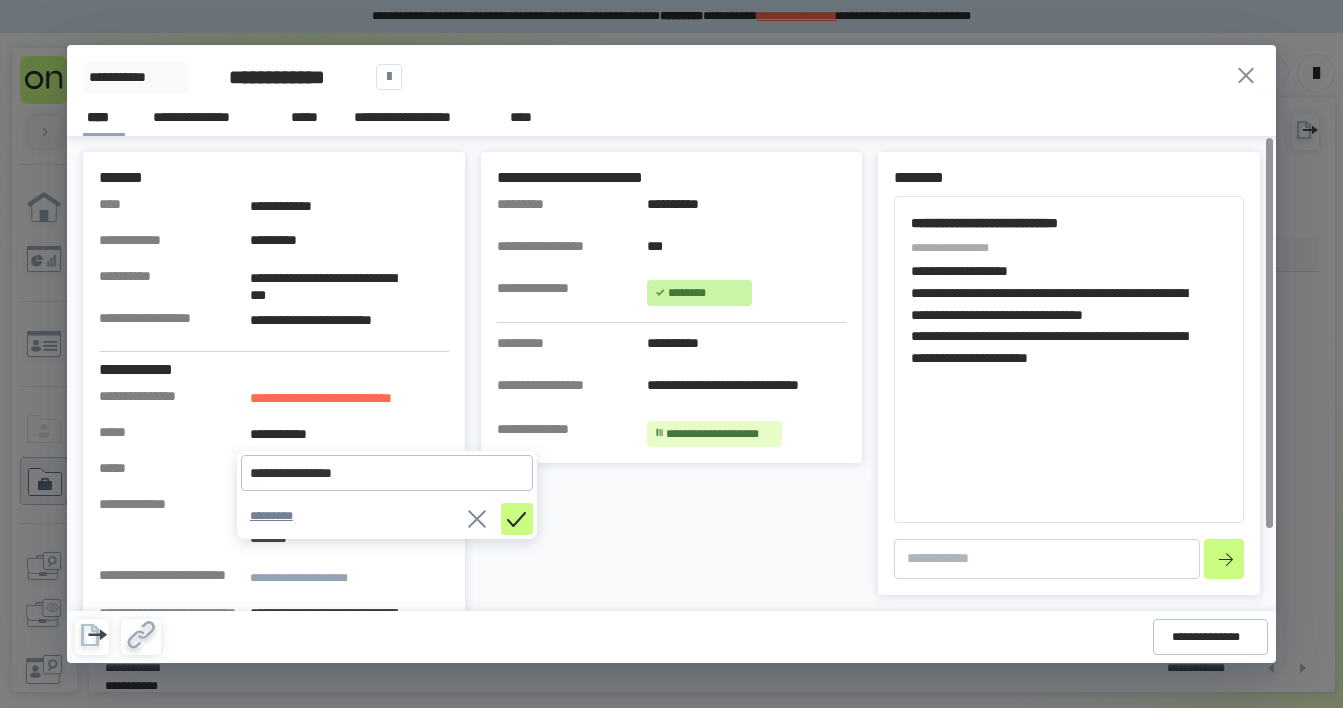 click on "[FIRST] [LAST]
[STREET]
[CITY]" at bounding box center (1057, 326) 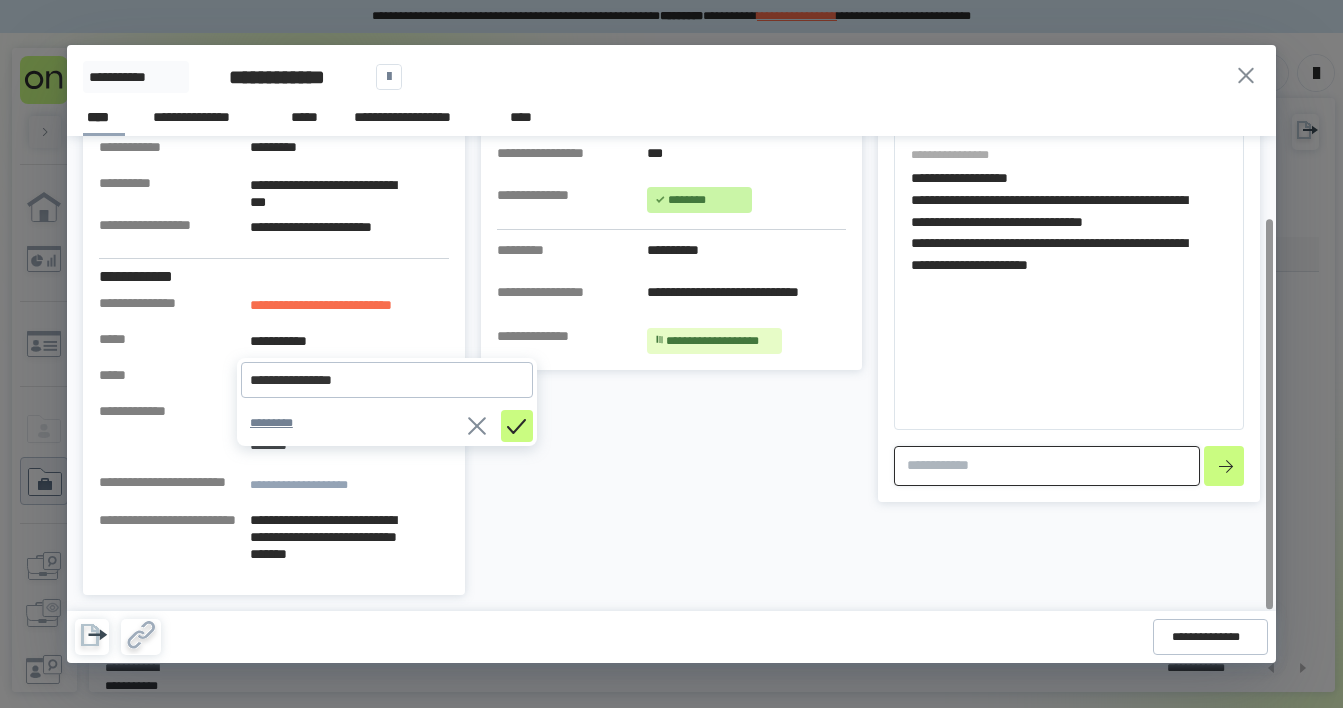 click at bounding box center [1047, 466] 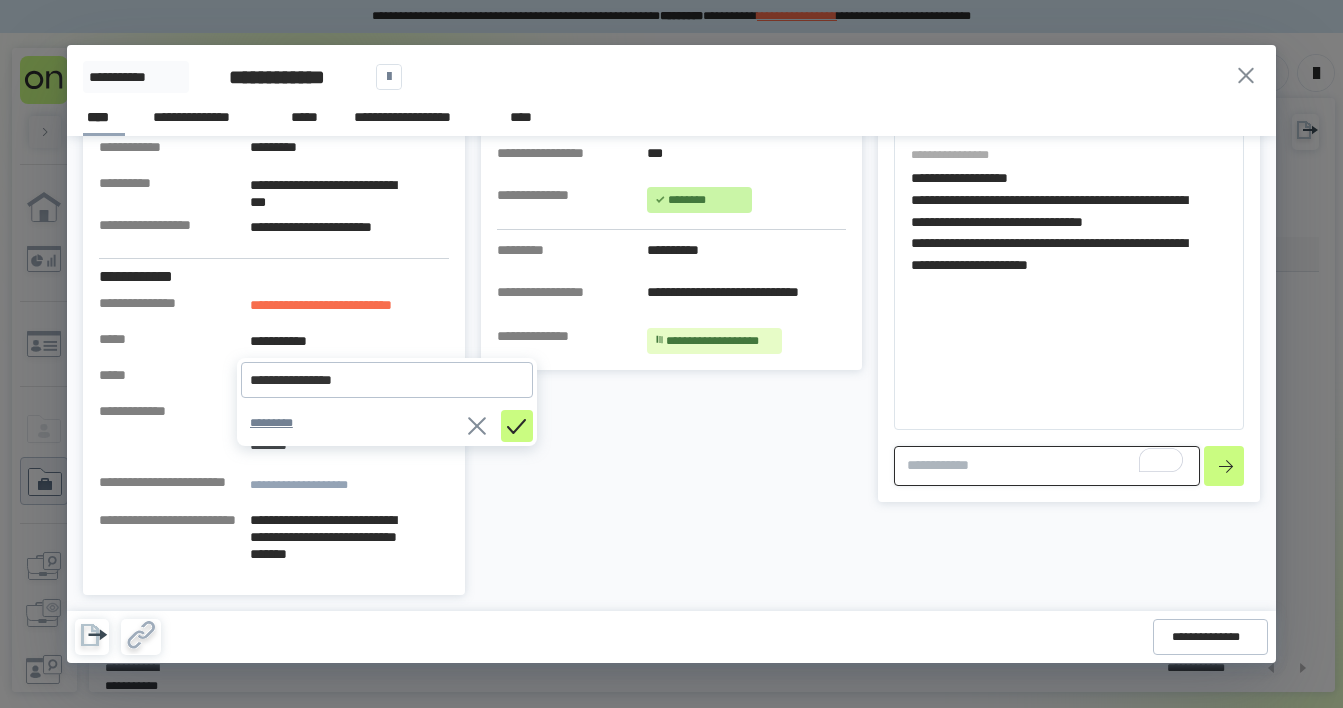 scroll, scrollTop: 99, scrollLeft: 0, axis: vertical 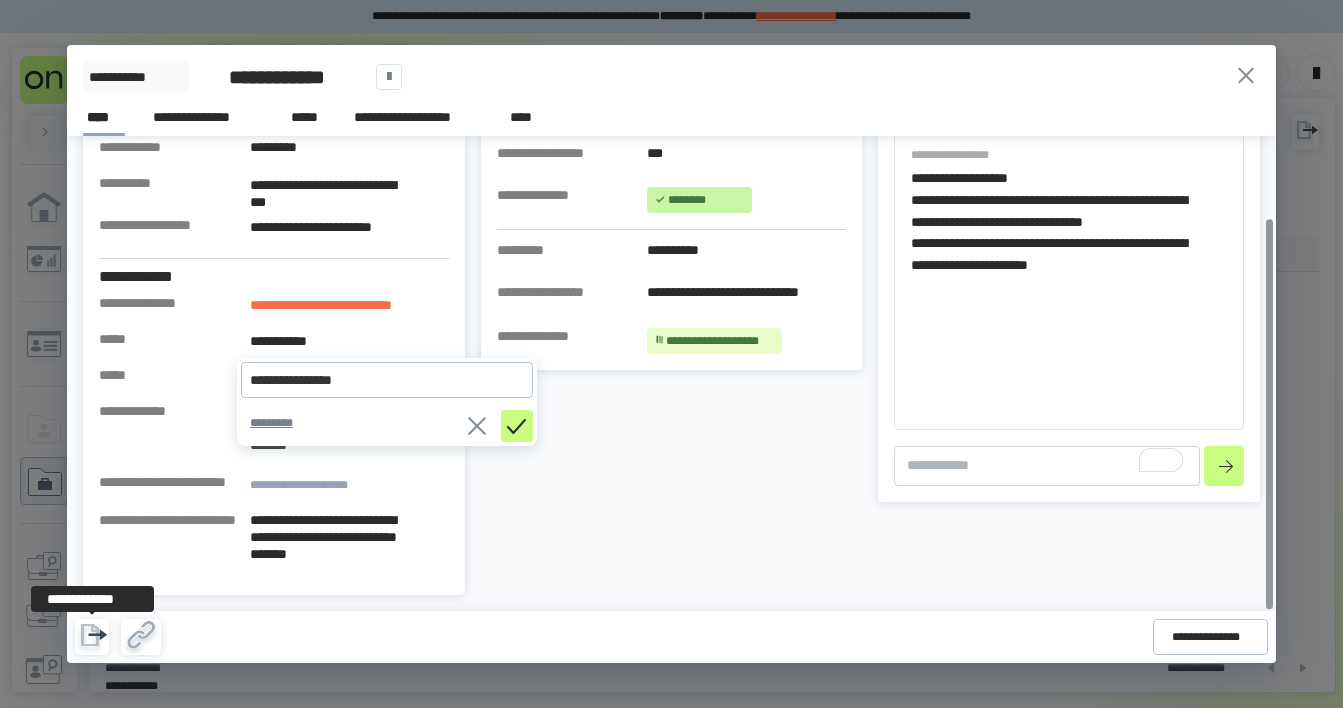 click 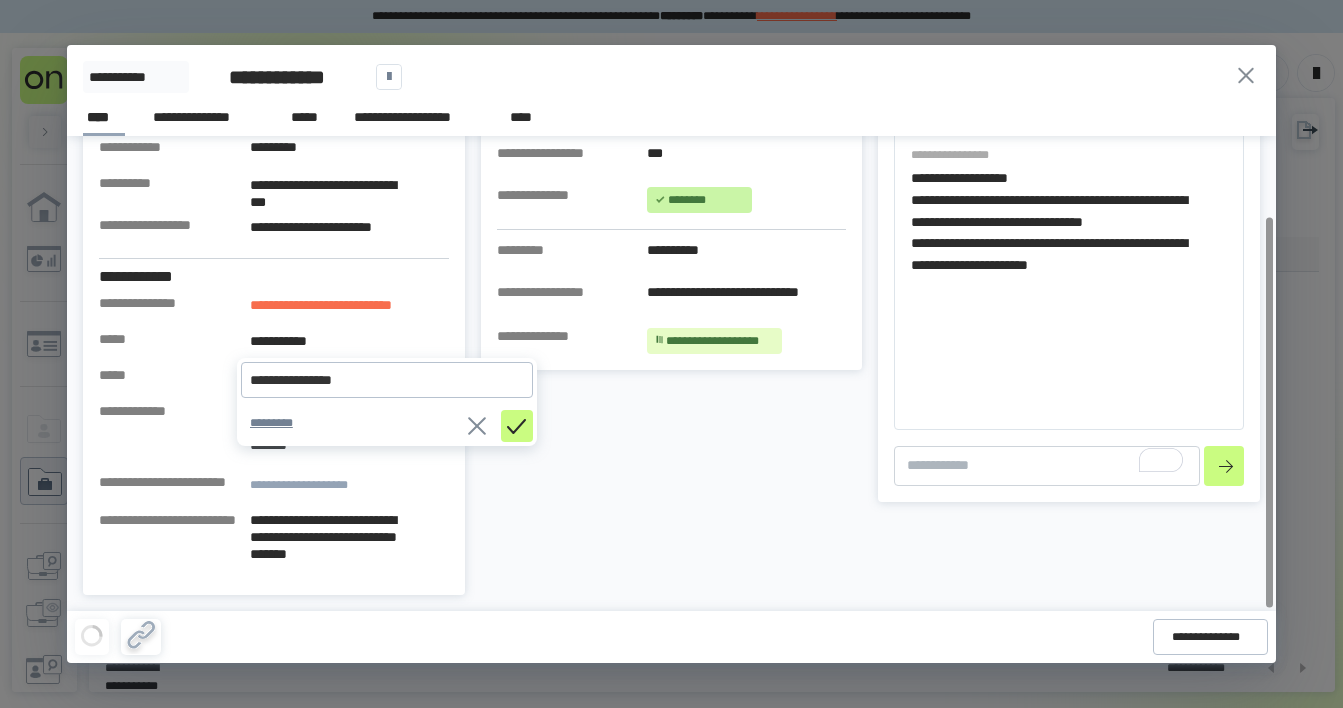 scroll, scrollTop: 79, scrollLeft: 0, axis: vertical 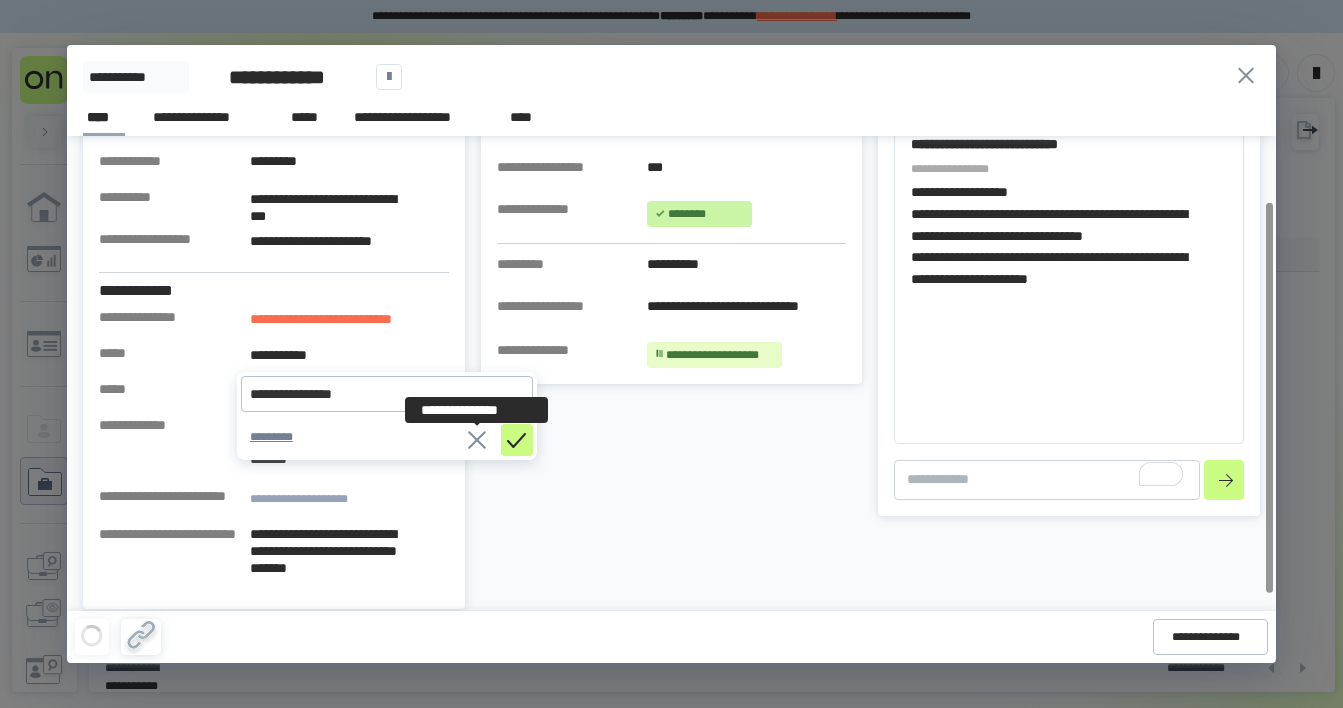 click at bounding box center [477, 440] 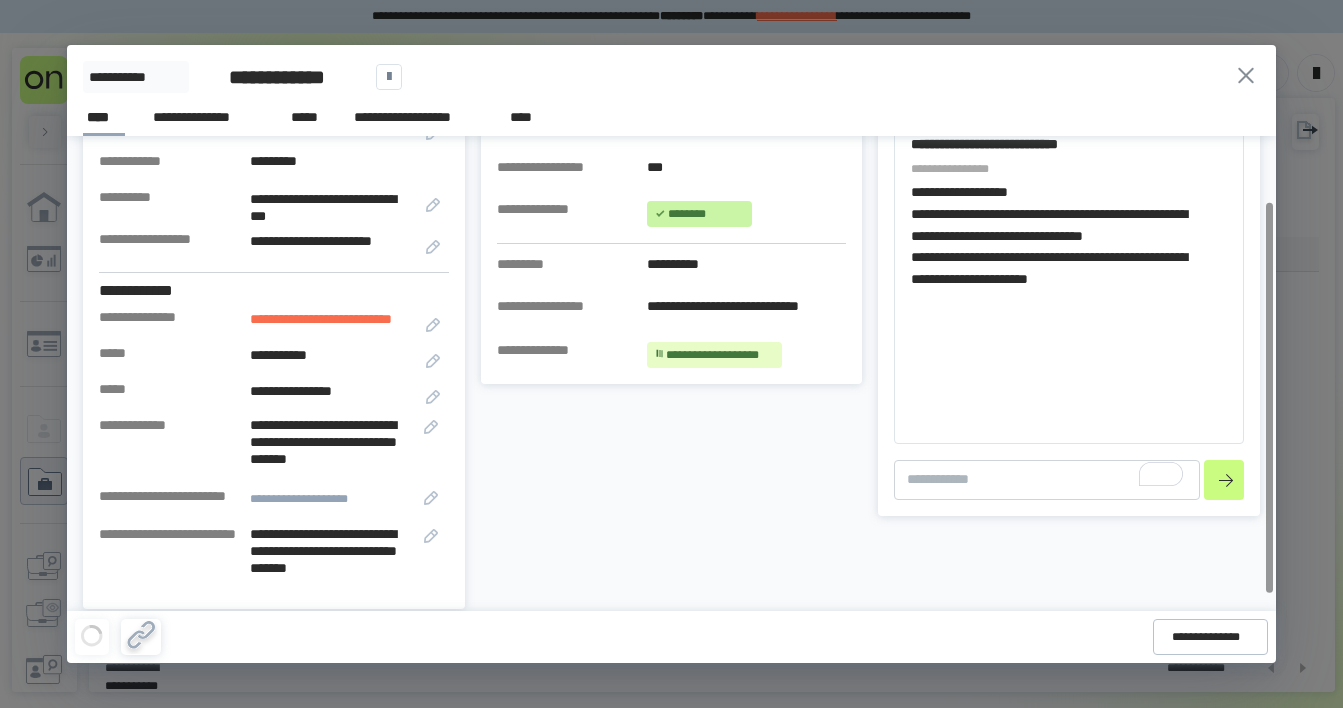 scroll, scrollTop: 39, scrollLeft: 0, axis: vertical 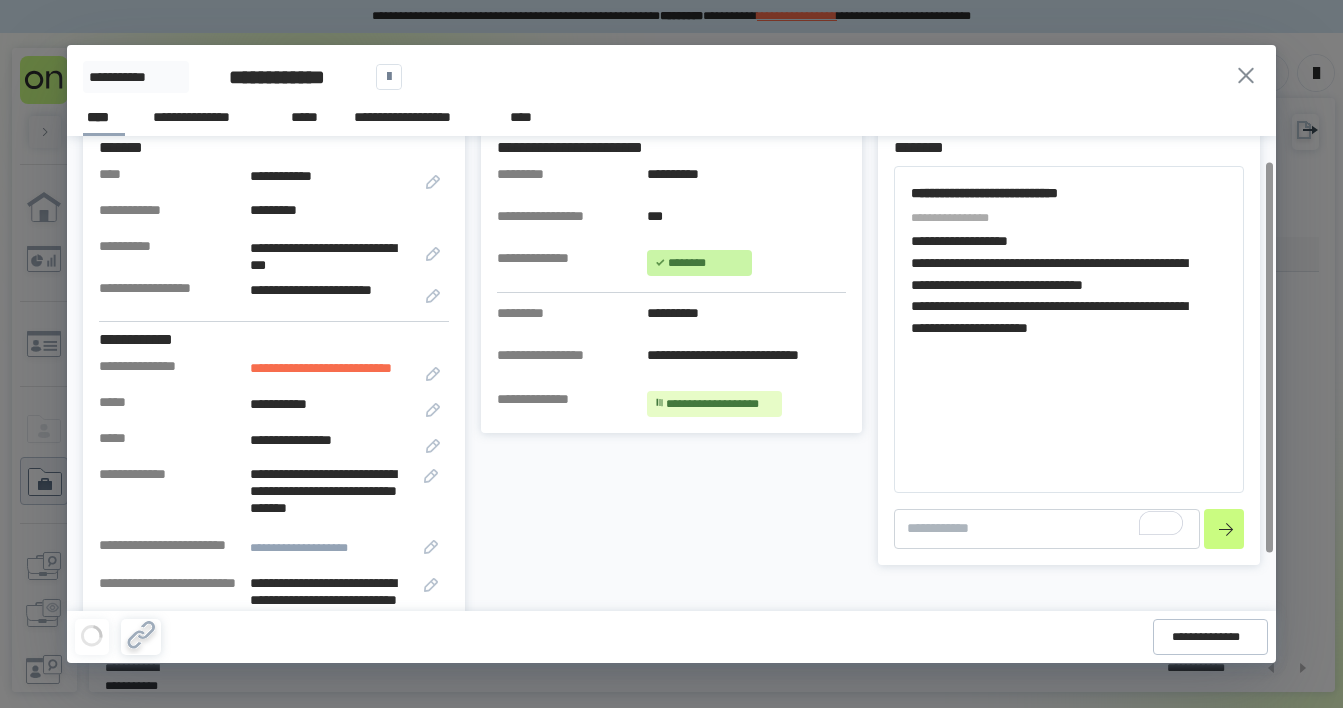 click 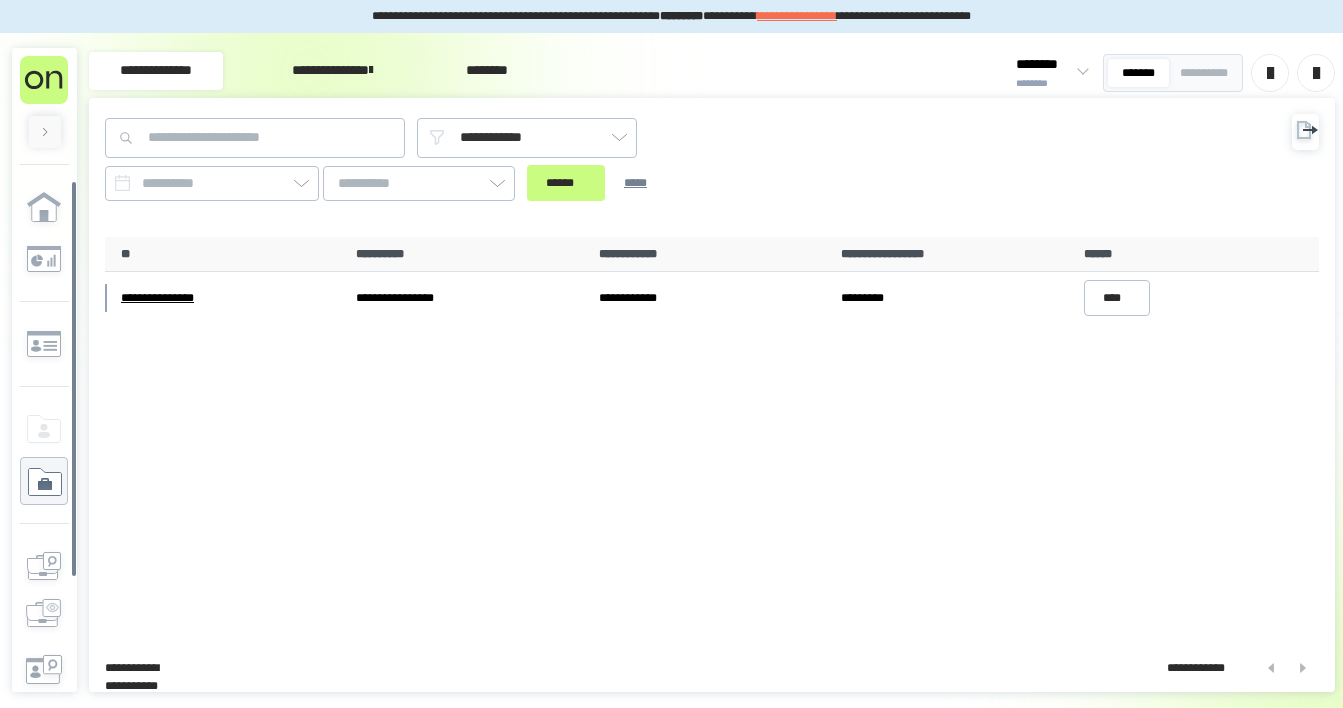 click on "**********" at bounding box center (1204, 73) 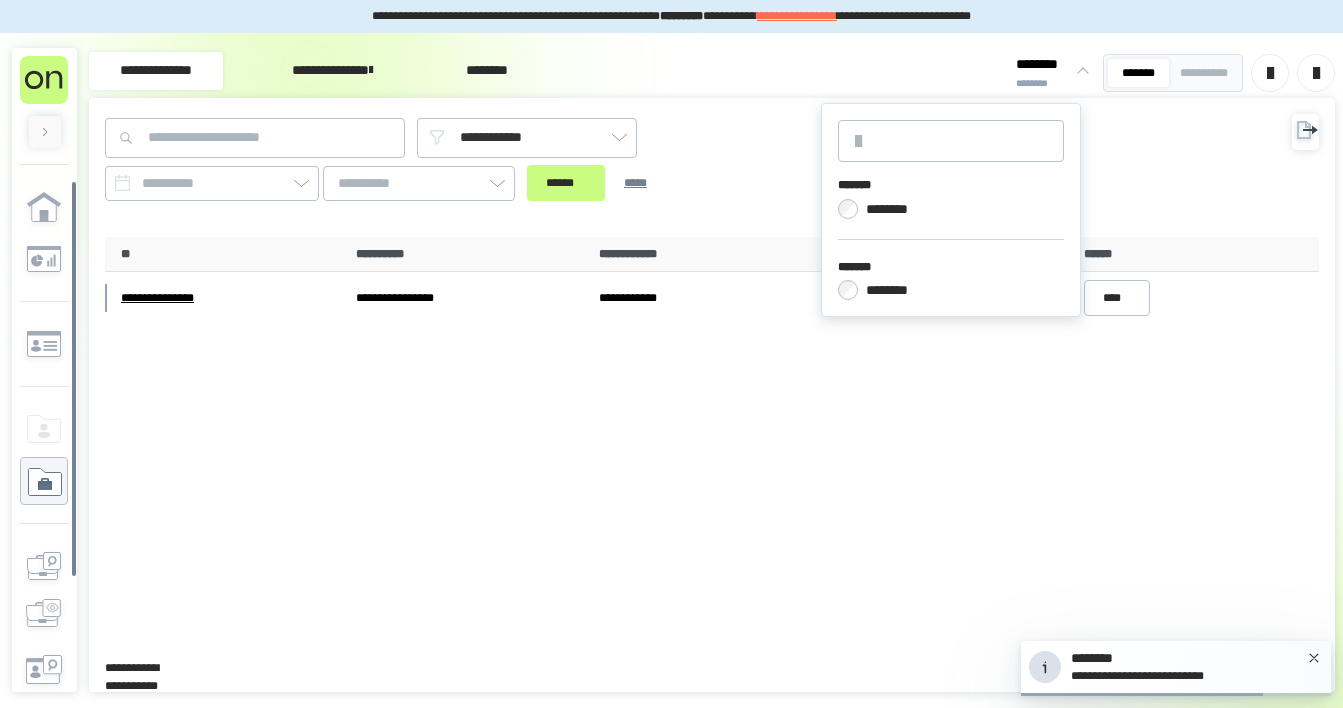 click on "[FIRST] [LAST]" at bounding box center [1182, 676] 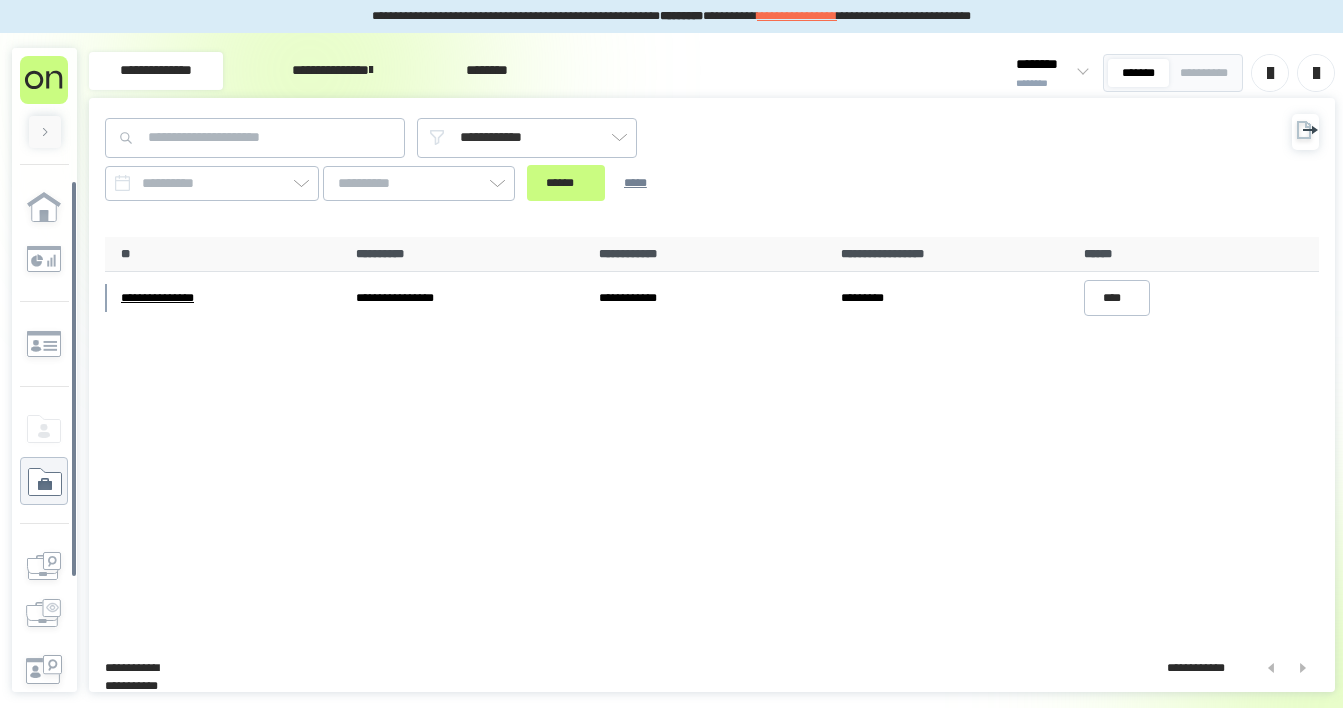 click at bounding box center [1316, 73] 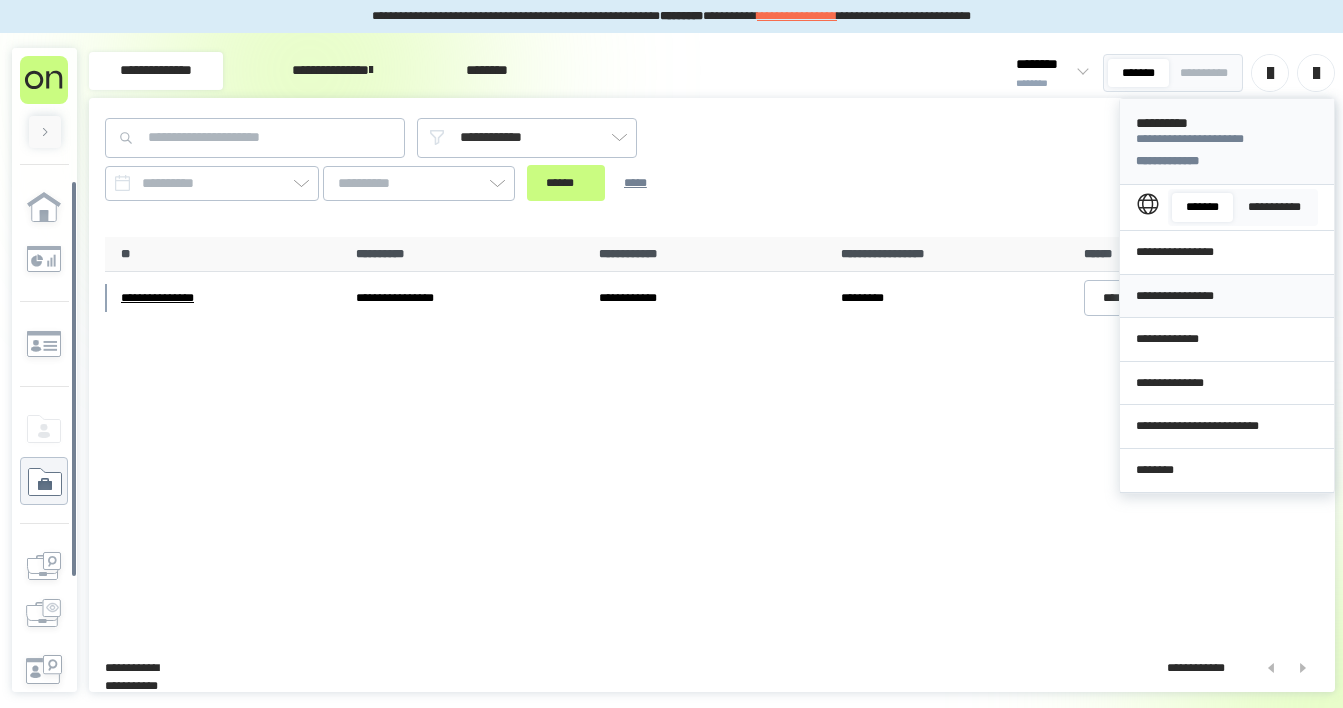 click on "**********" at bounding box center (1227, 296) 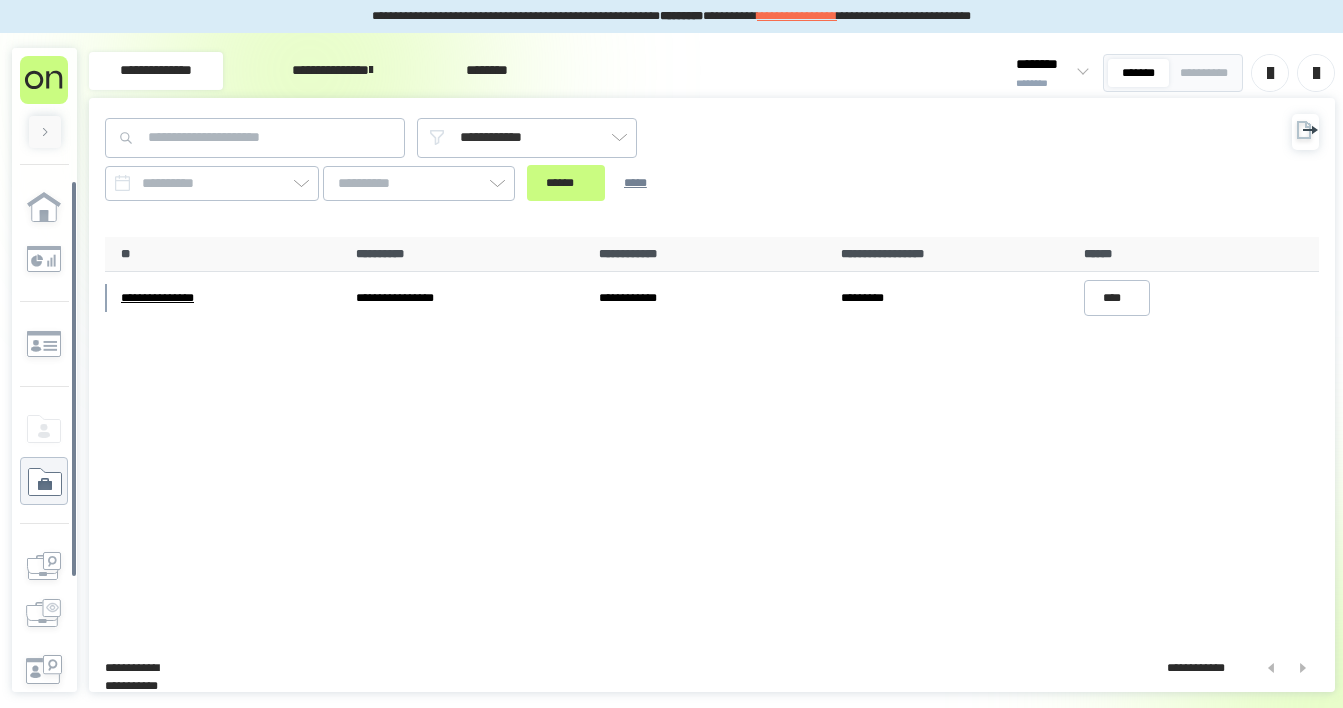 click on "**********" at bounding box center [332, 71] 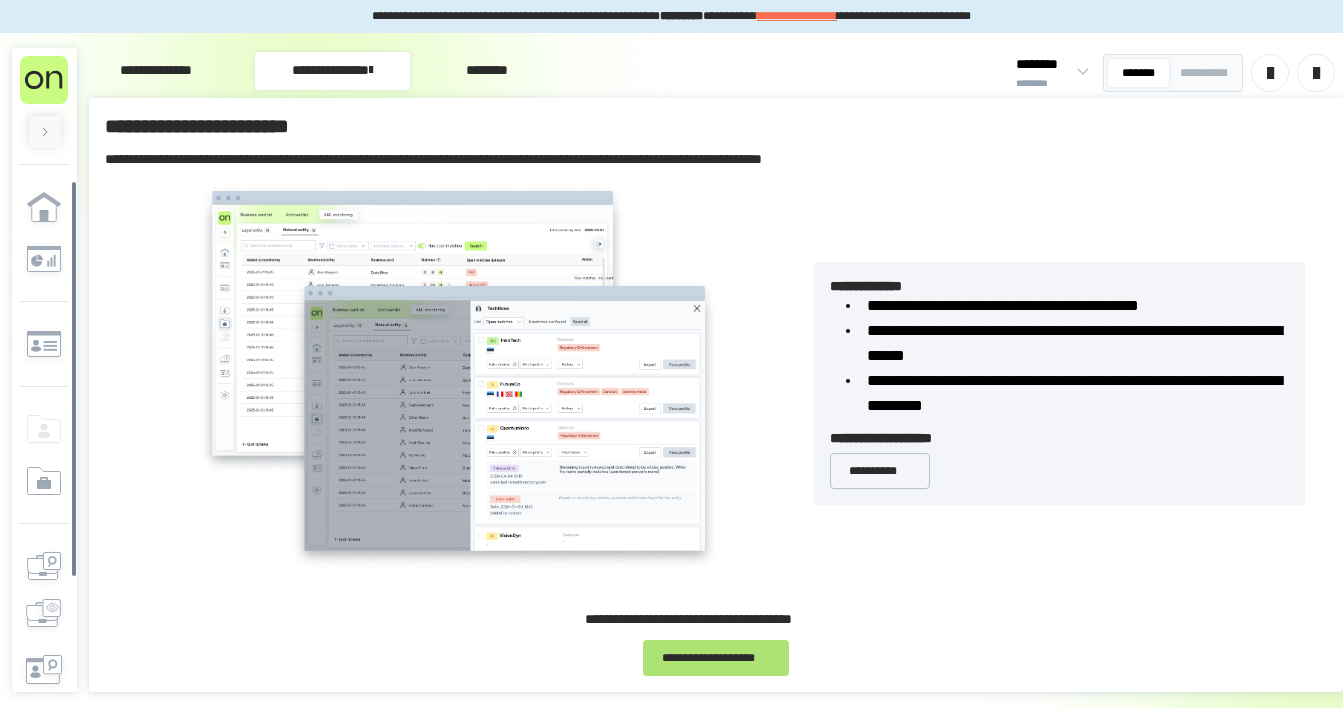 click on "**********" at bounding box center (716, 658) 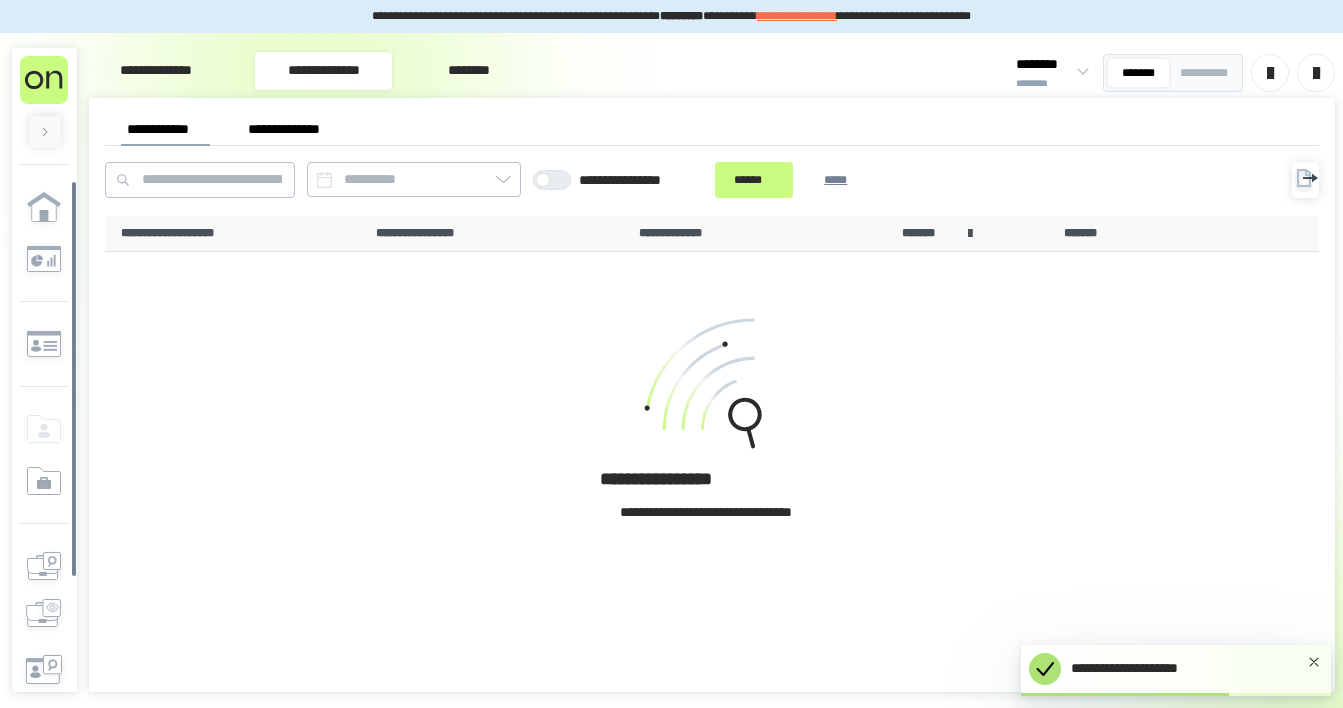 click on "**********" at bounding box center (656, 480) 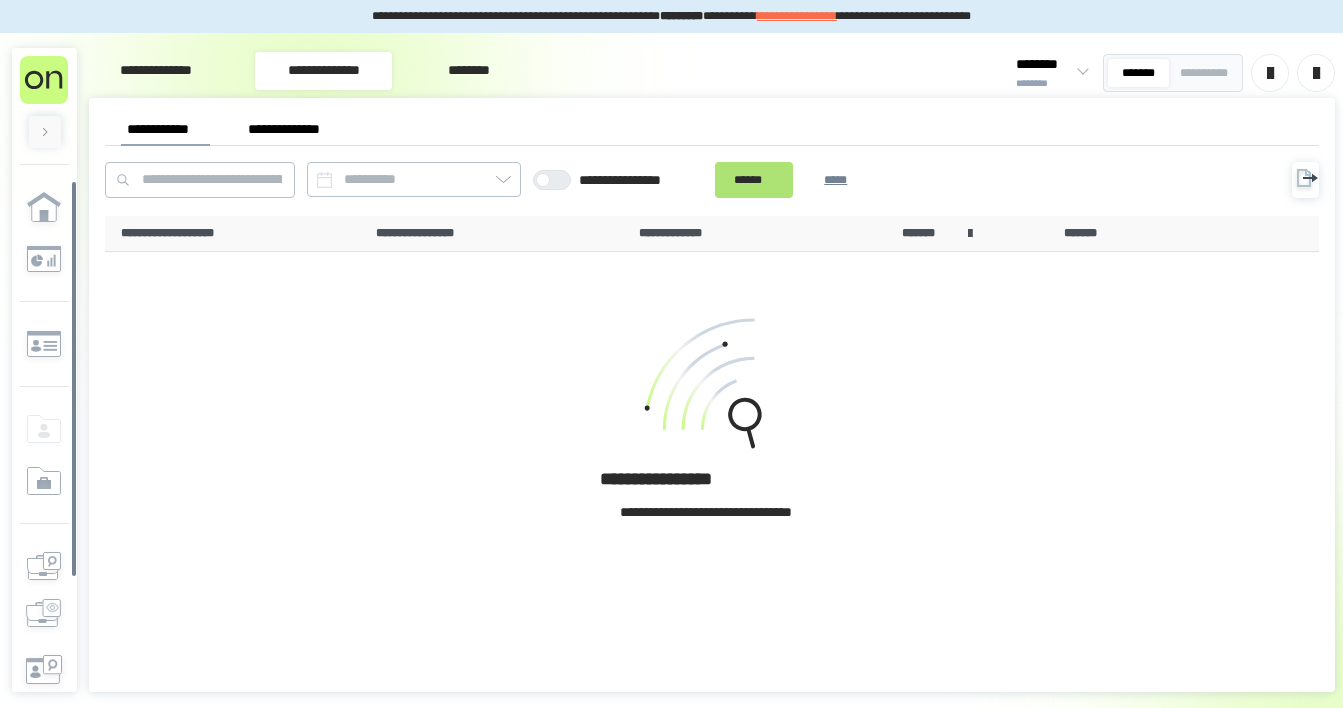 click on "******" at bounding box center (754, 180) 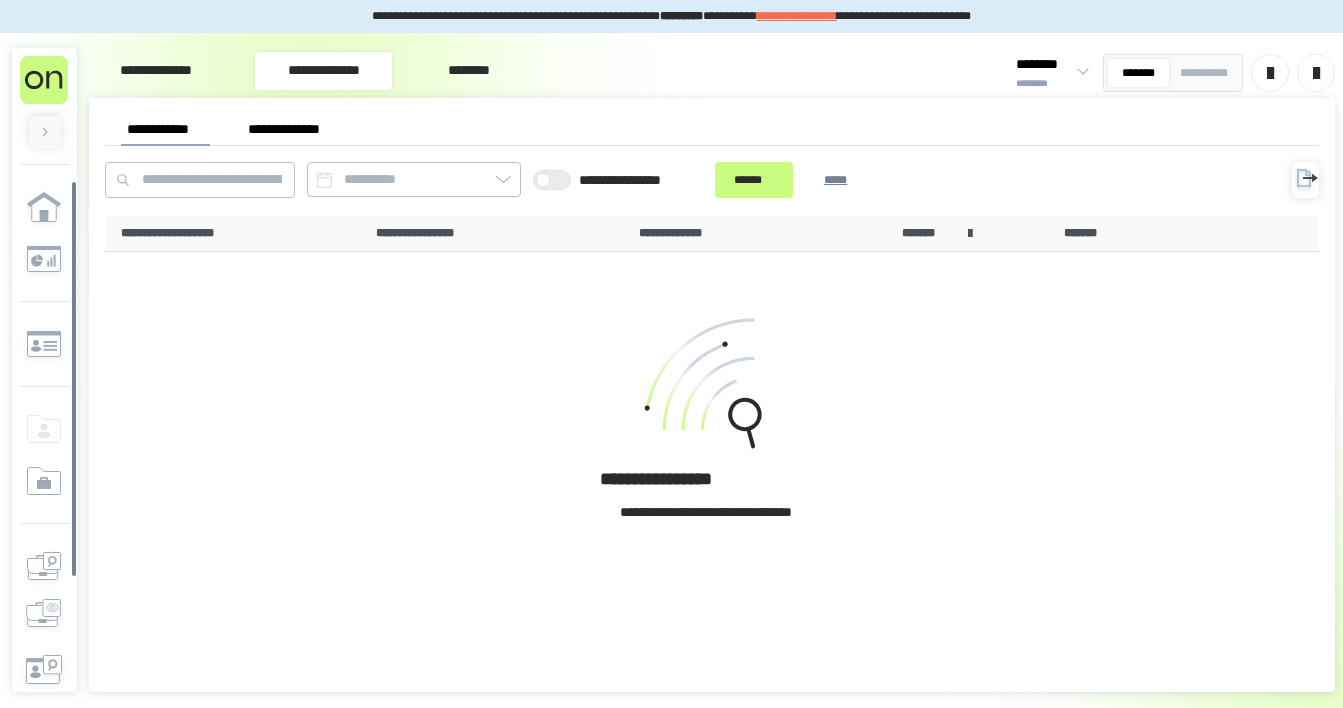 click on "**********" at bounding box center (292, 129) 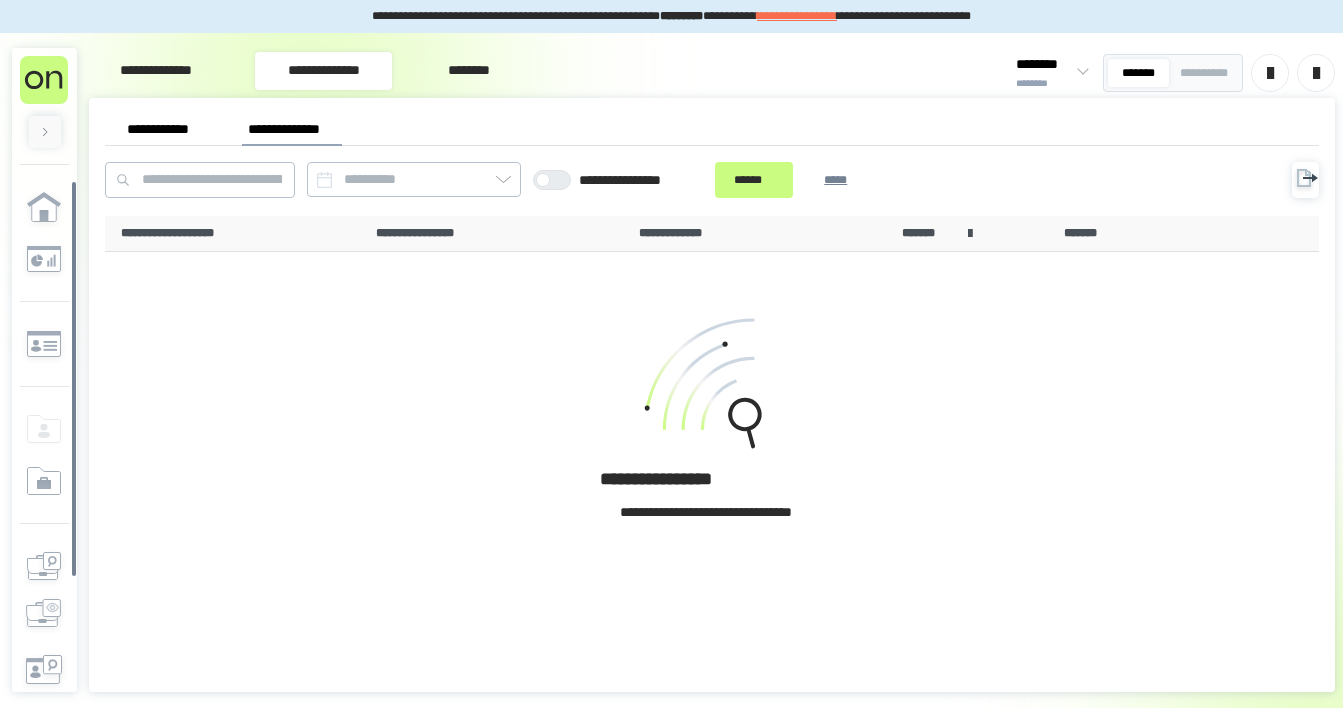 click on "**********" at bounding box center [165, 129] 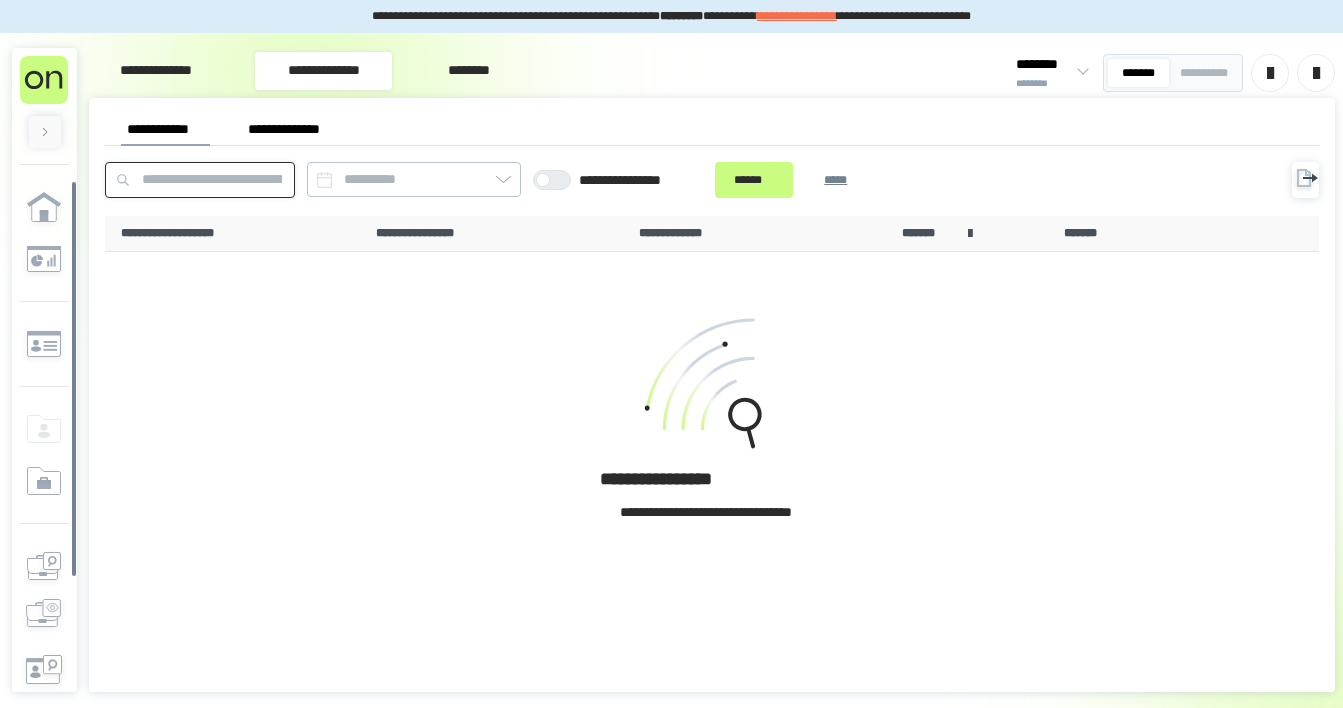 click at bounding box center (200, 180) 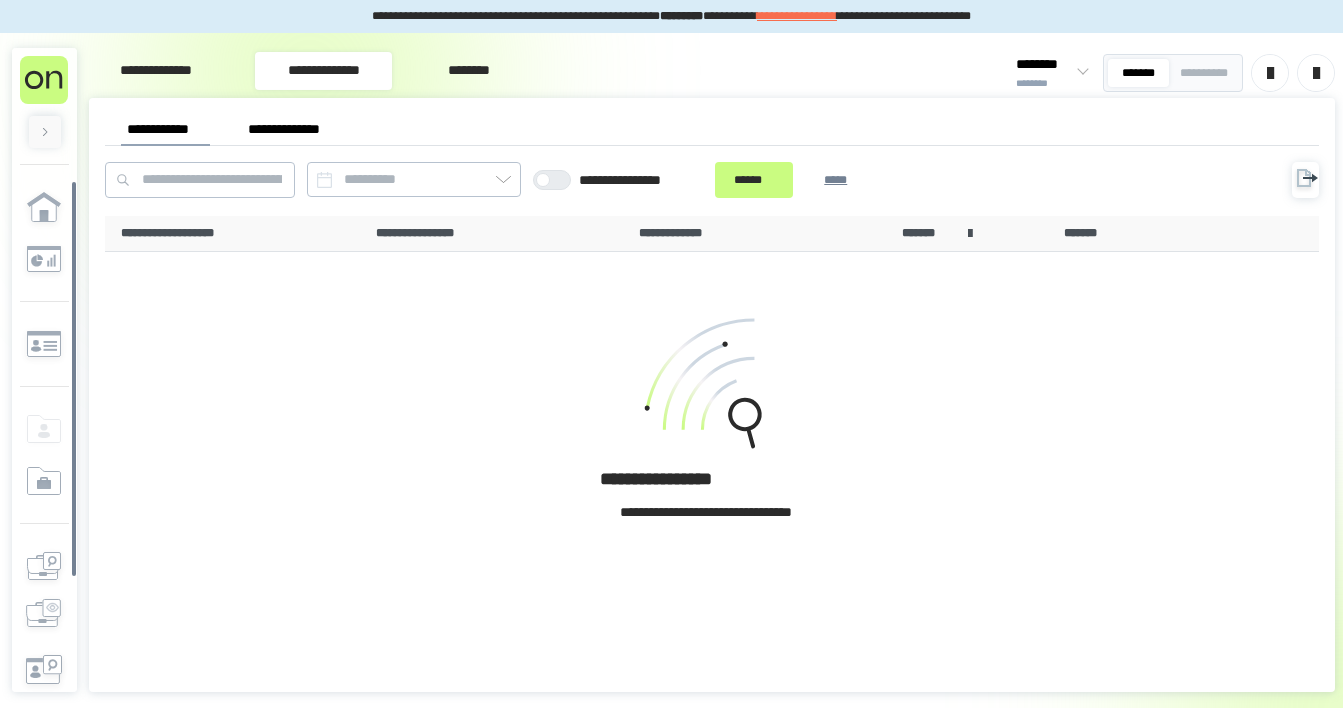 click at bounding box center [706, 387] 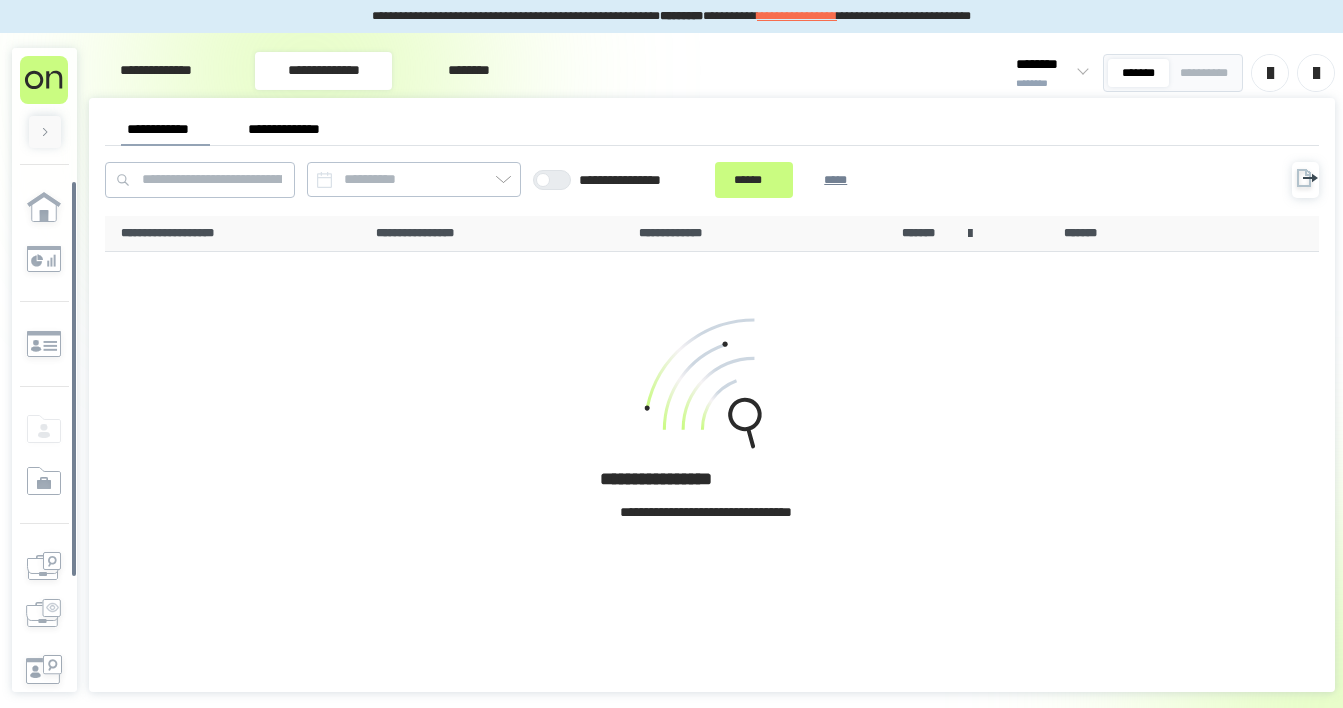 click on "**********" at bounding box center (156, 71) 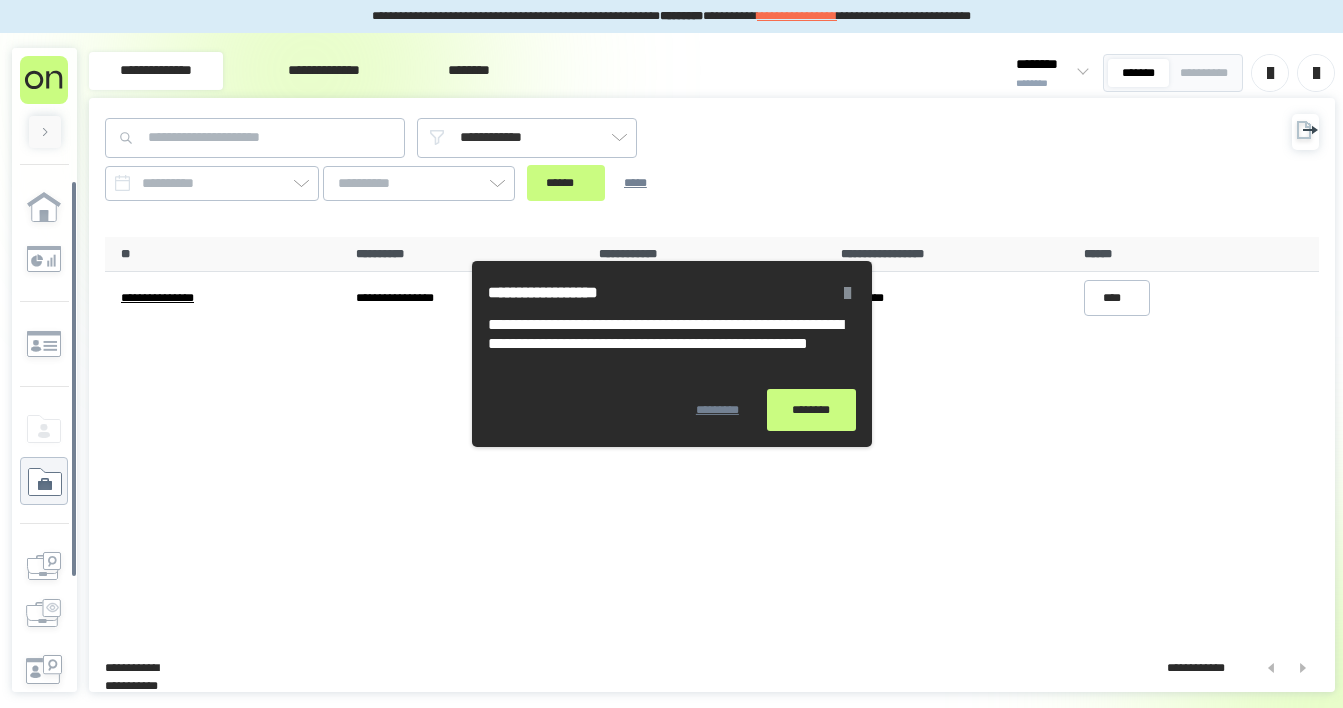 click on "********" at bounding box center [811, 410] 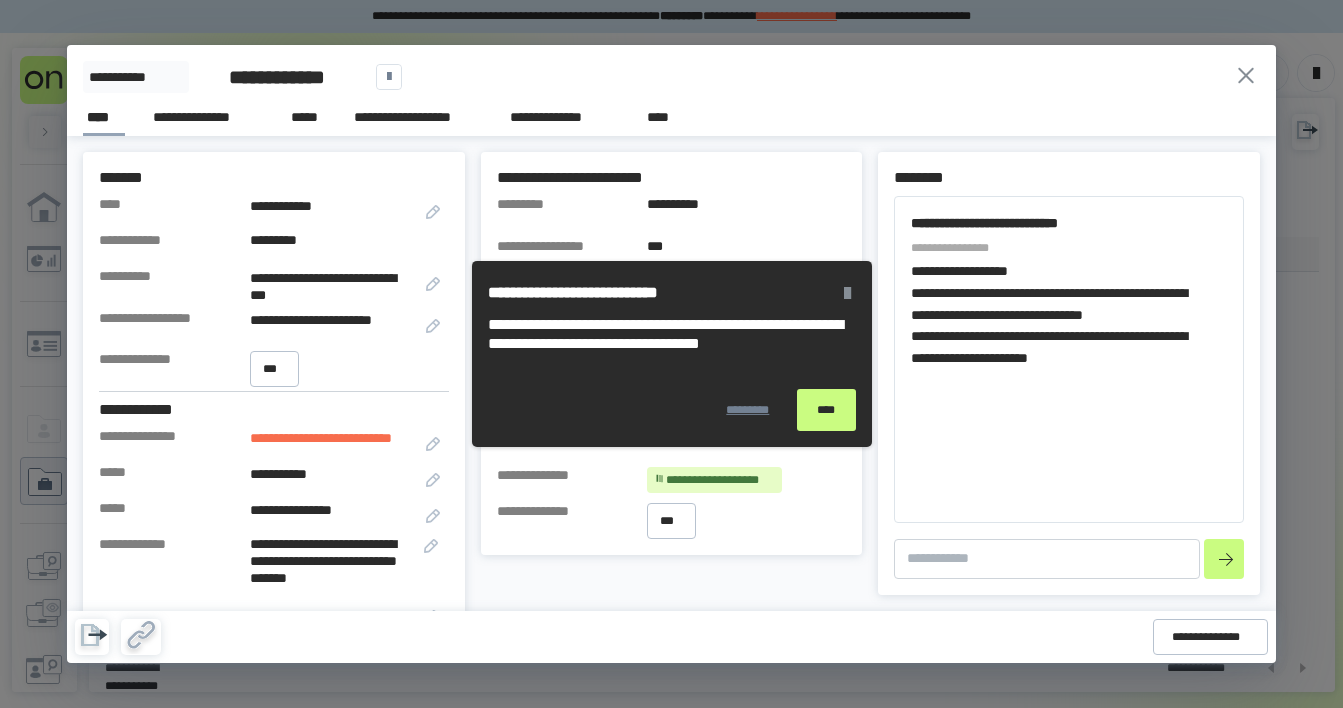 click on "****" at bounding box center (826, 410) 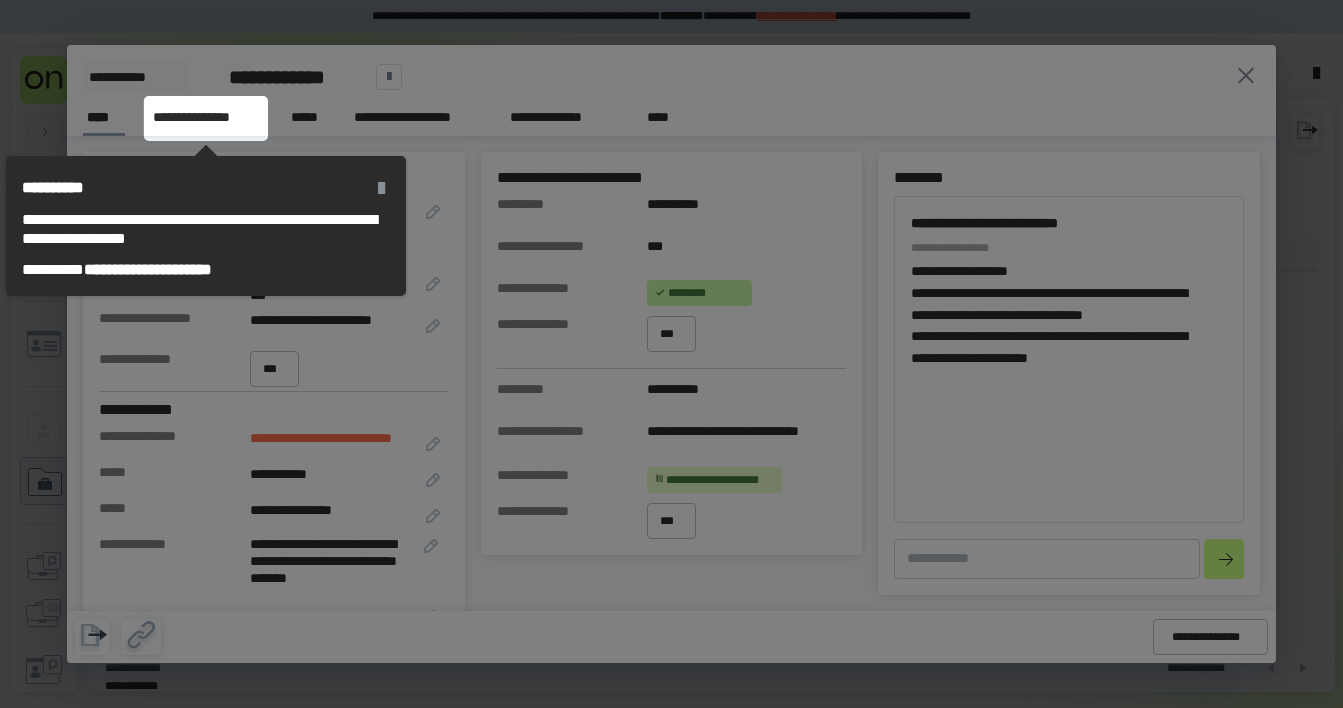 click 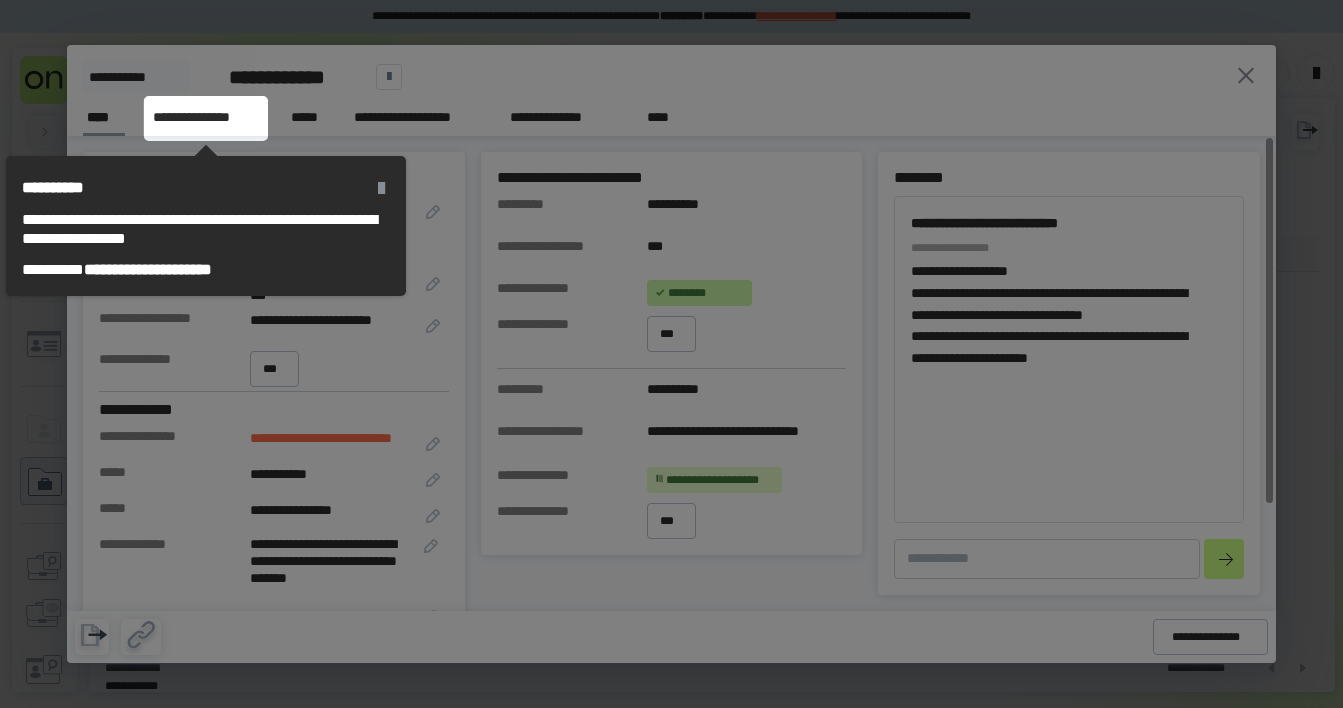 click on "[FIRST] [LAST] [STREET] [CITY] [STATE] [ZIP] [COUNTRY] [PHONE] [EMAIL] [SSN] [CREDIT_CARD] [DOB]" at bounding box center [671, 440] 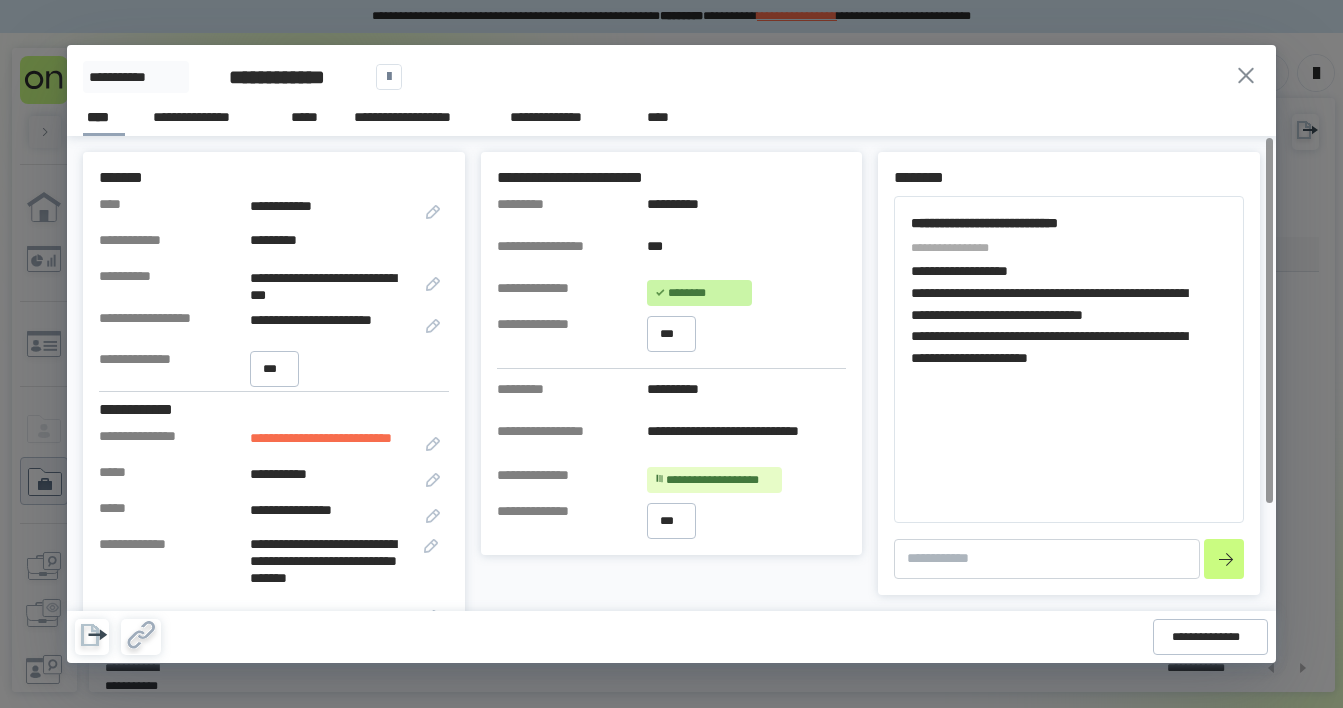 click 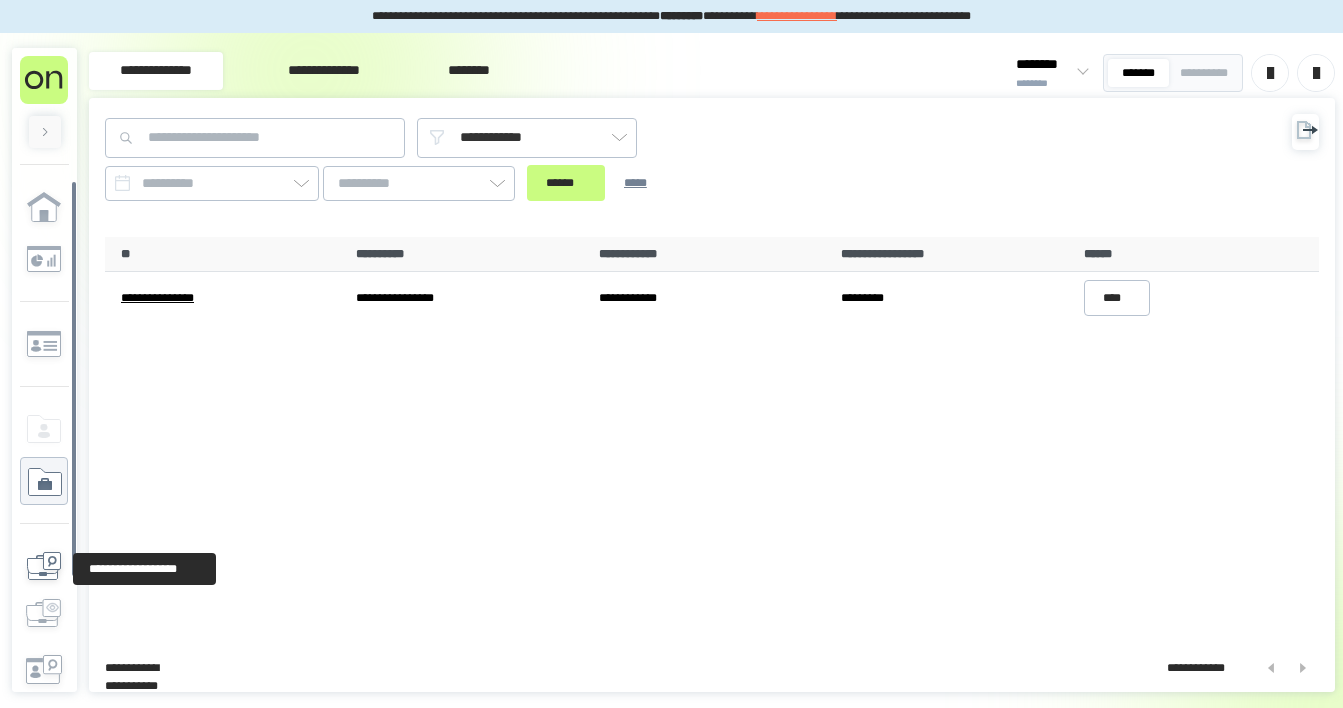 scroll, scrollTop: 141, scrollLeft: 0, axis: vertical 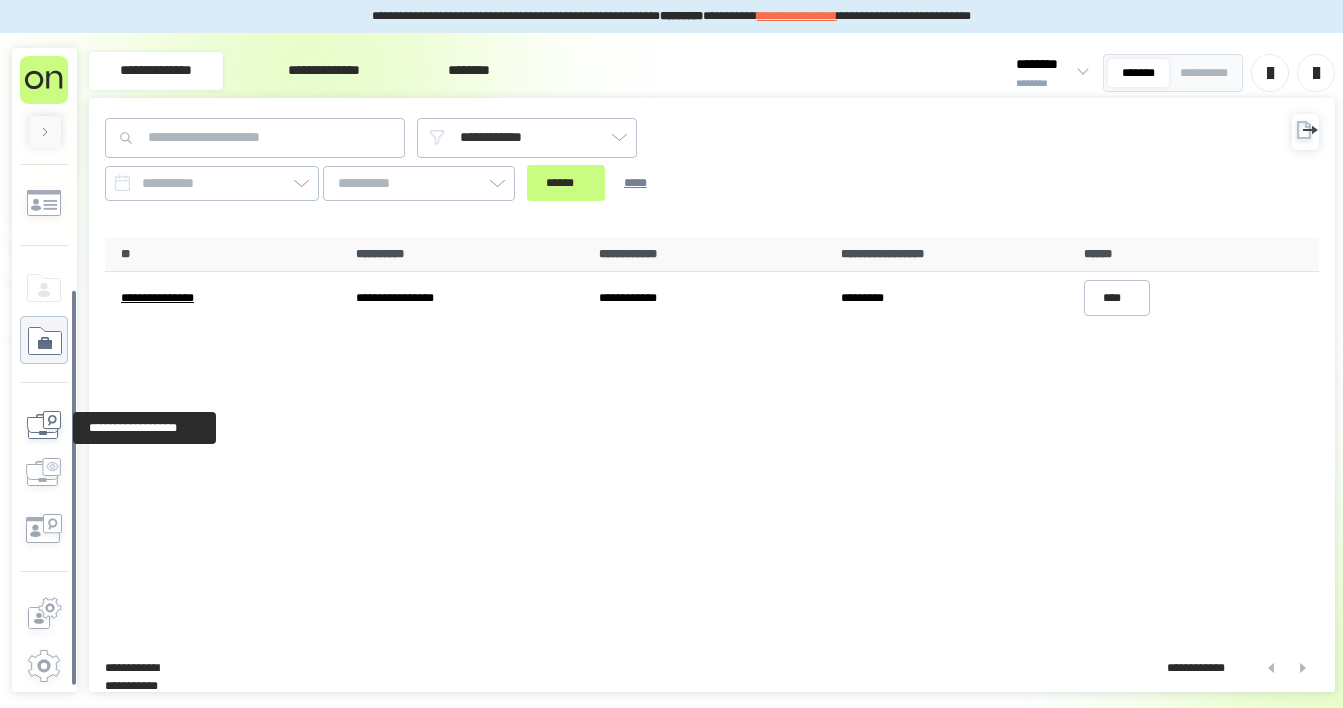 click 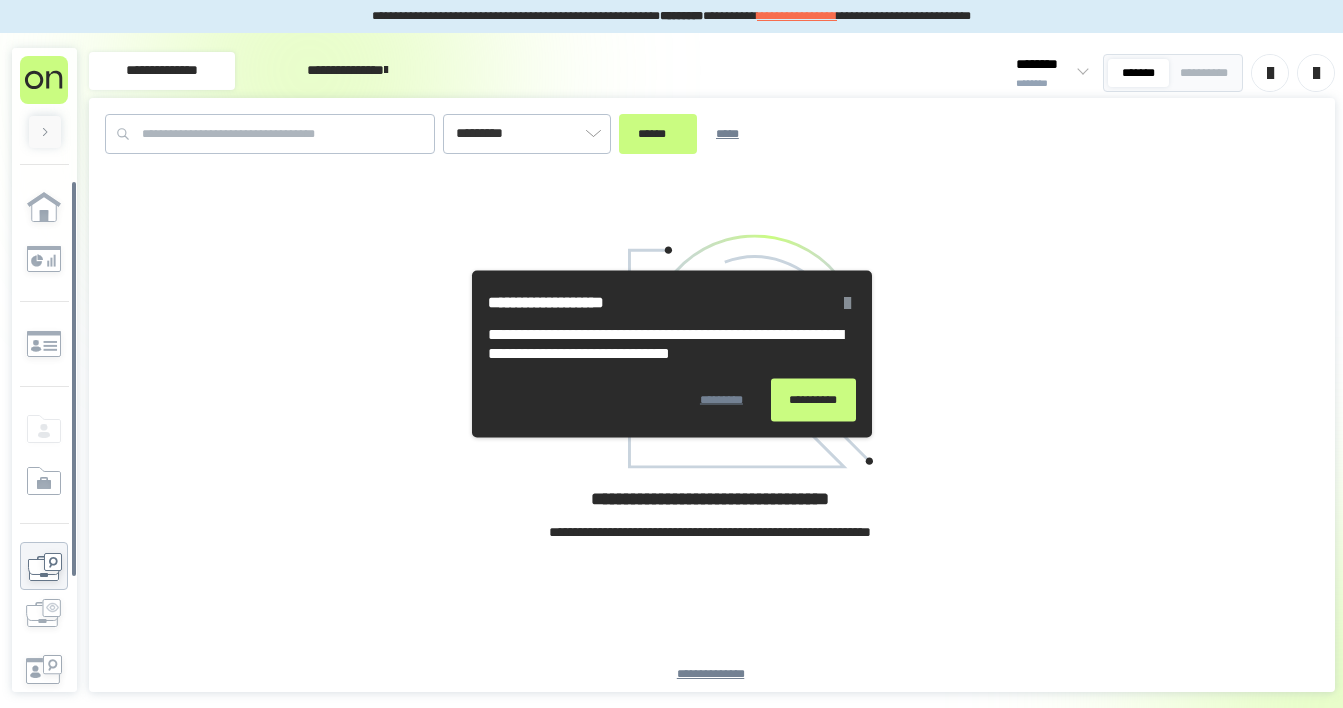click on "**********" at bounding box center (813, 400) 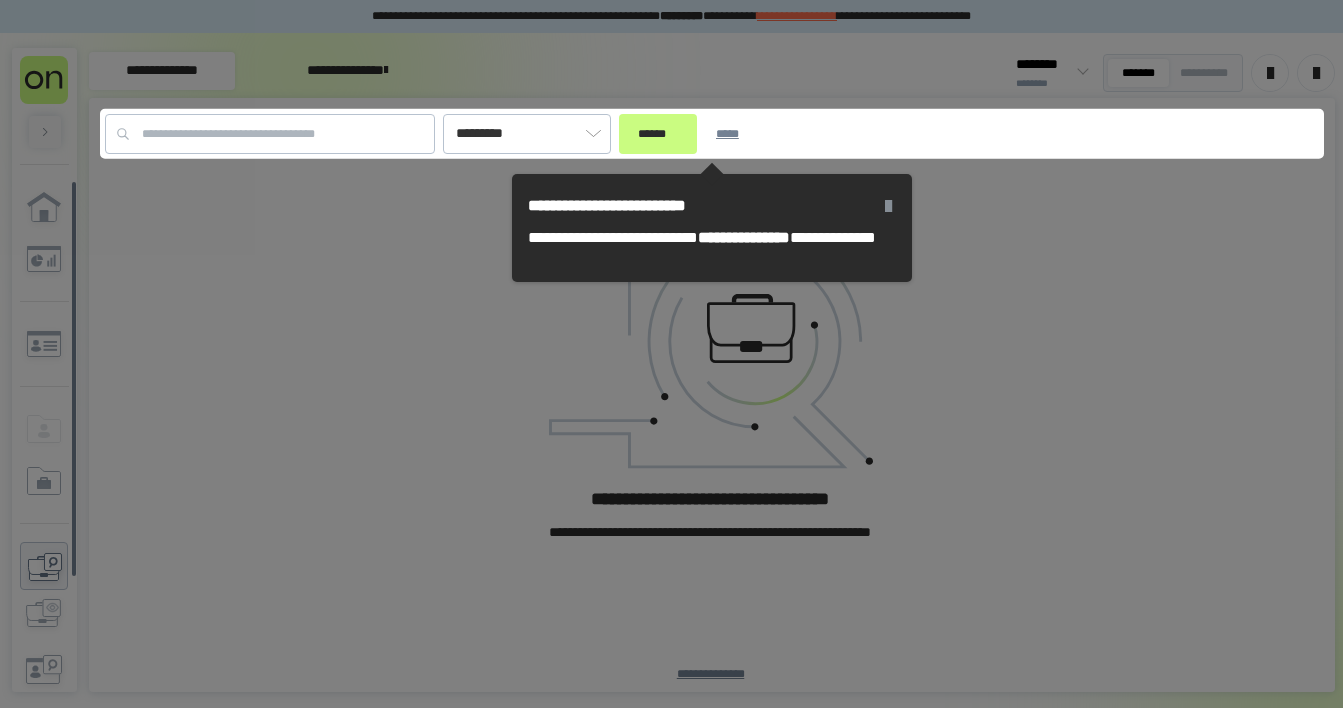 click at bounding box center (888, 206) 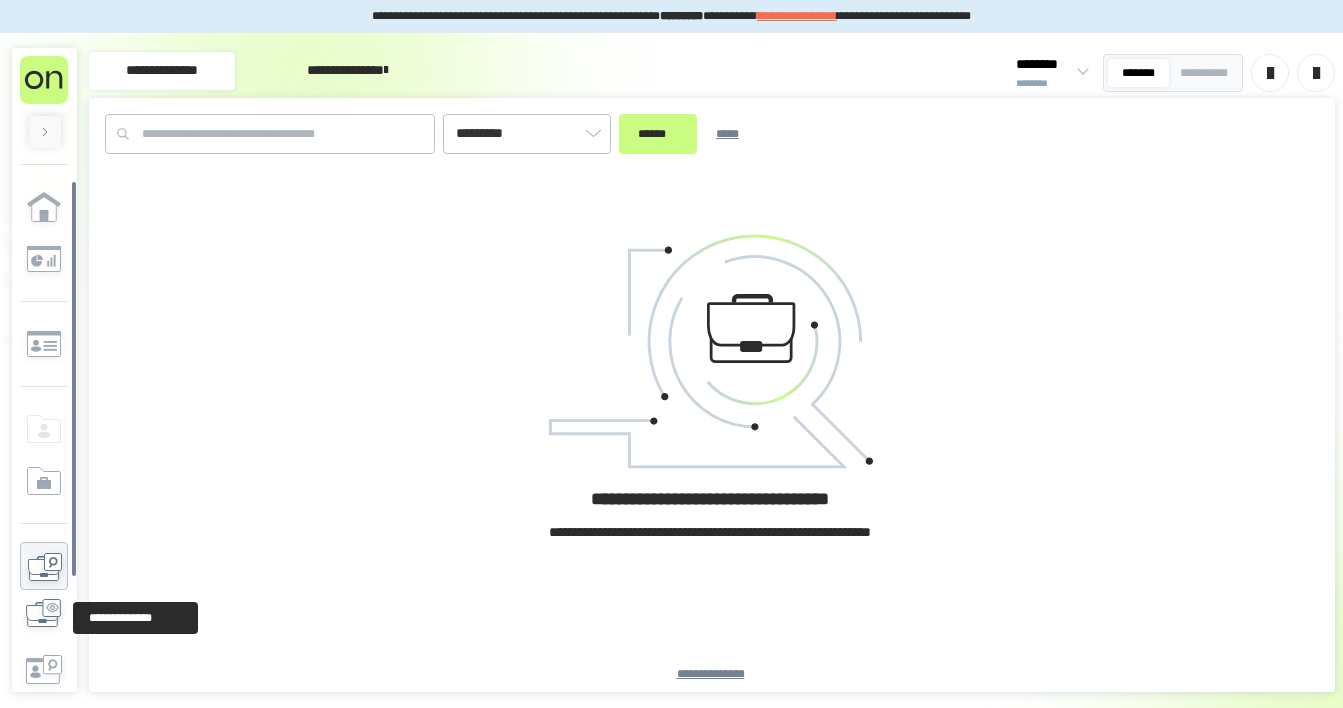 click 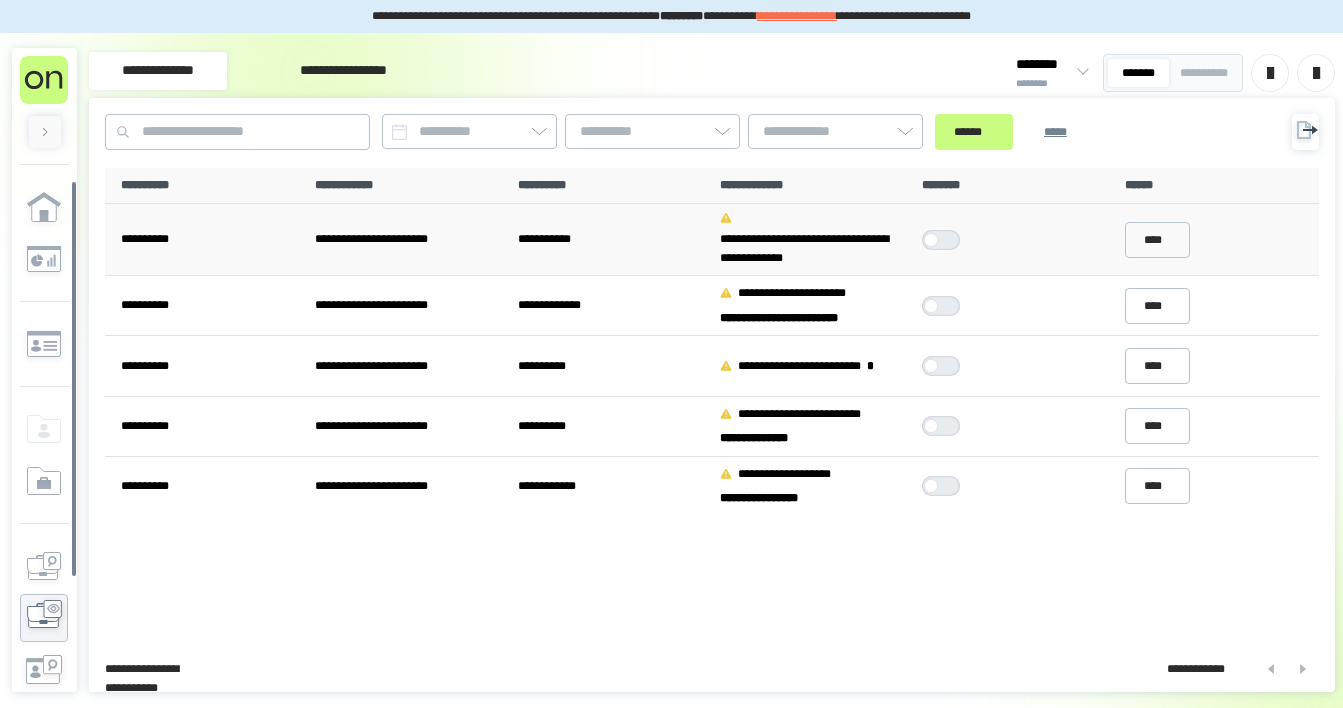 click on "**********" at bounding box center (611, 239) 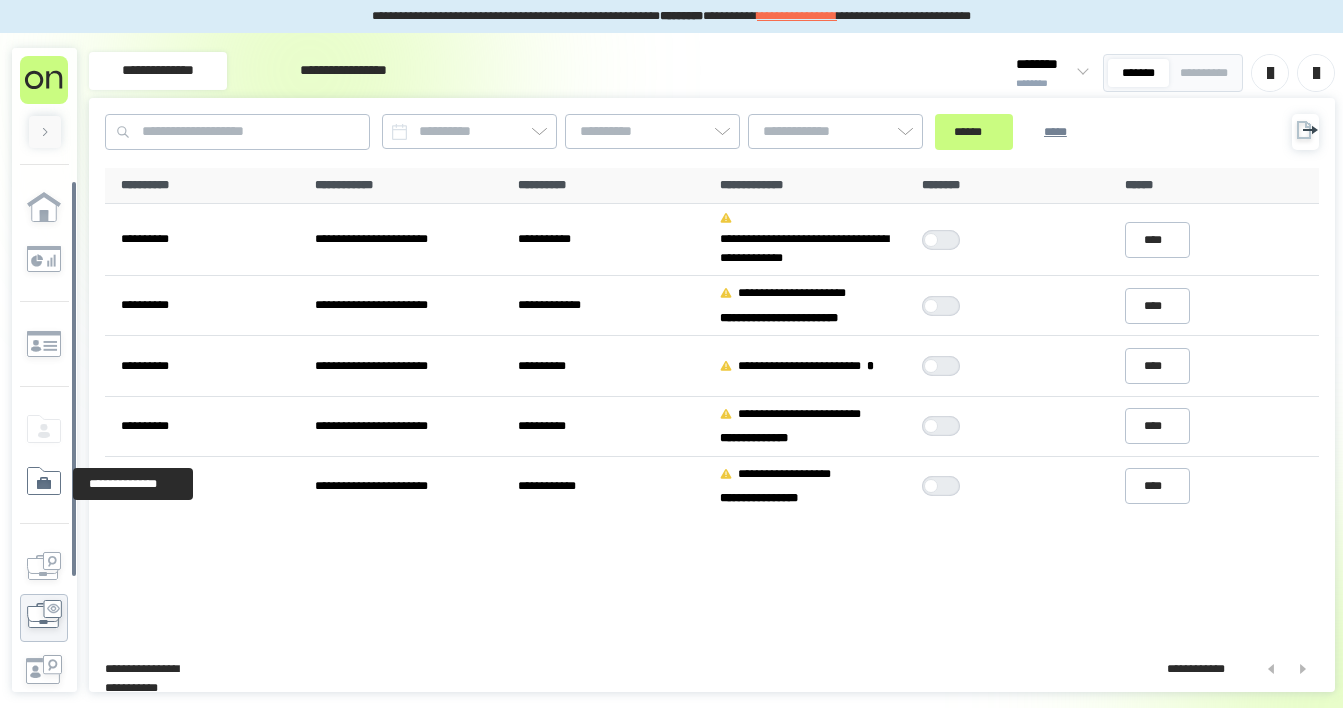 scroll, scrollTop: 141, scrollLeft: 0, axis: vertical 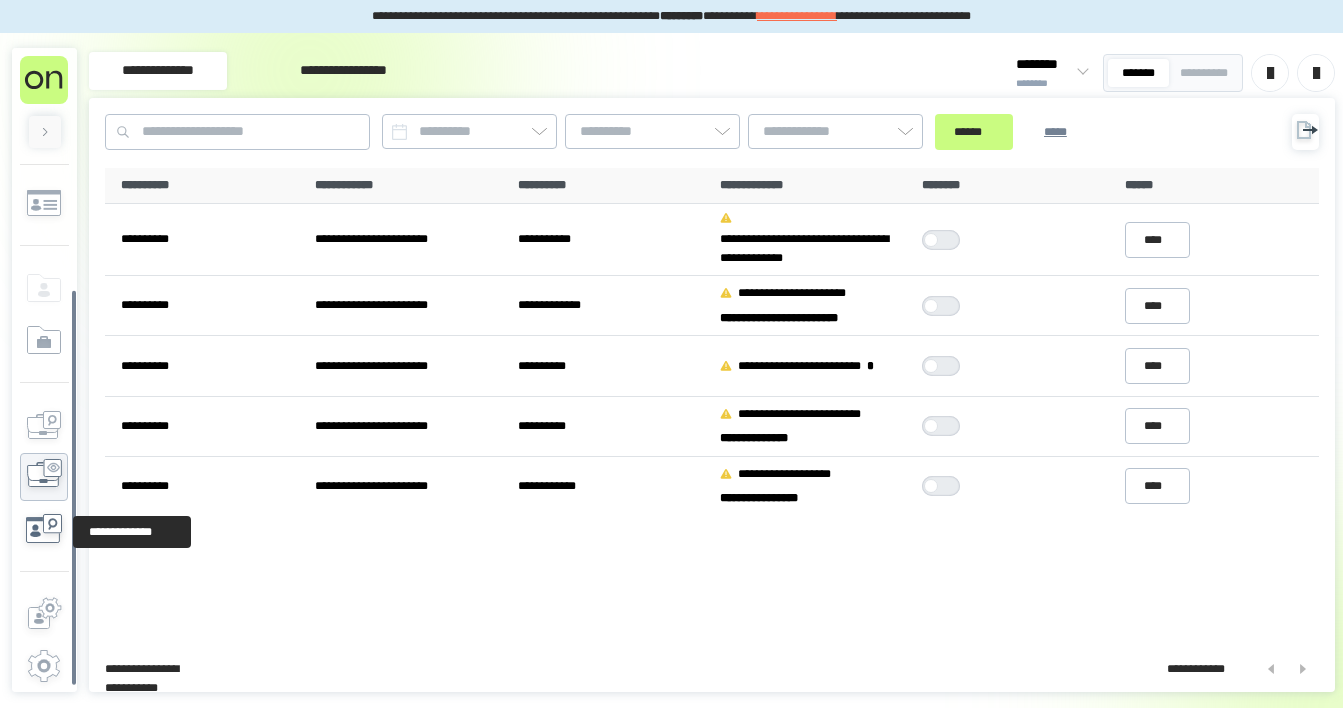 click 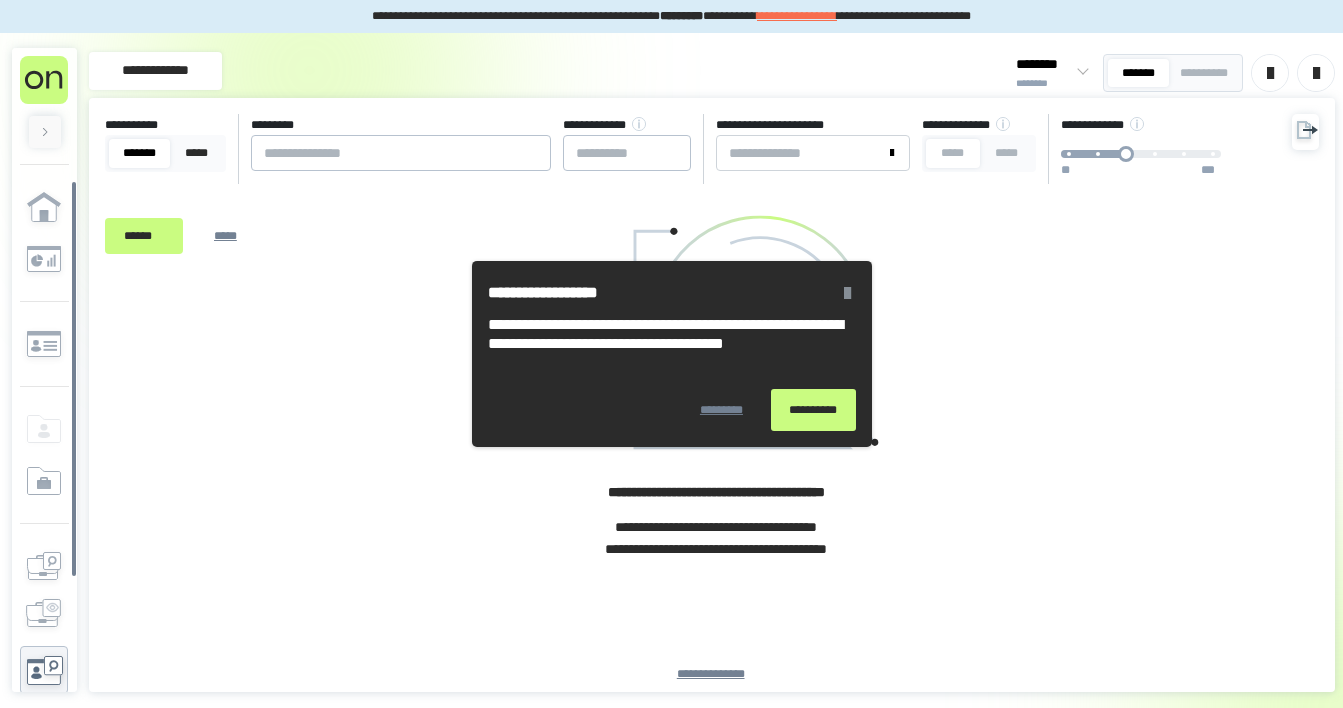 click on "**********" at bounding box center [813, 410] 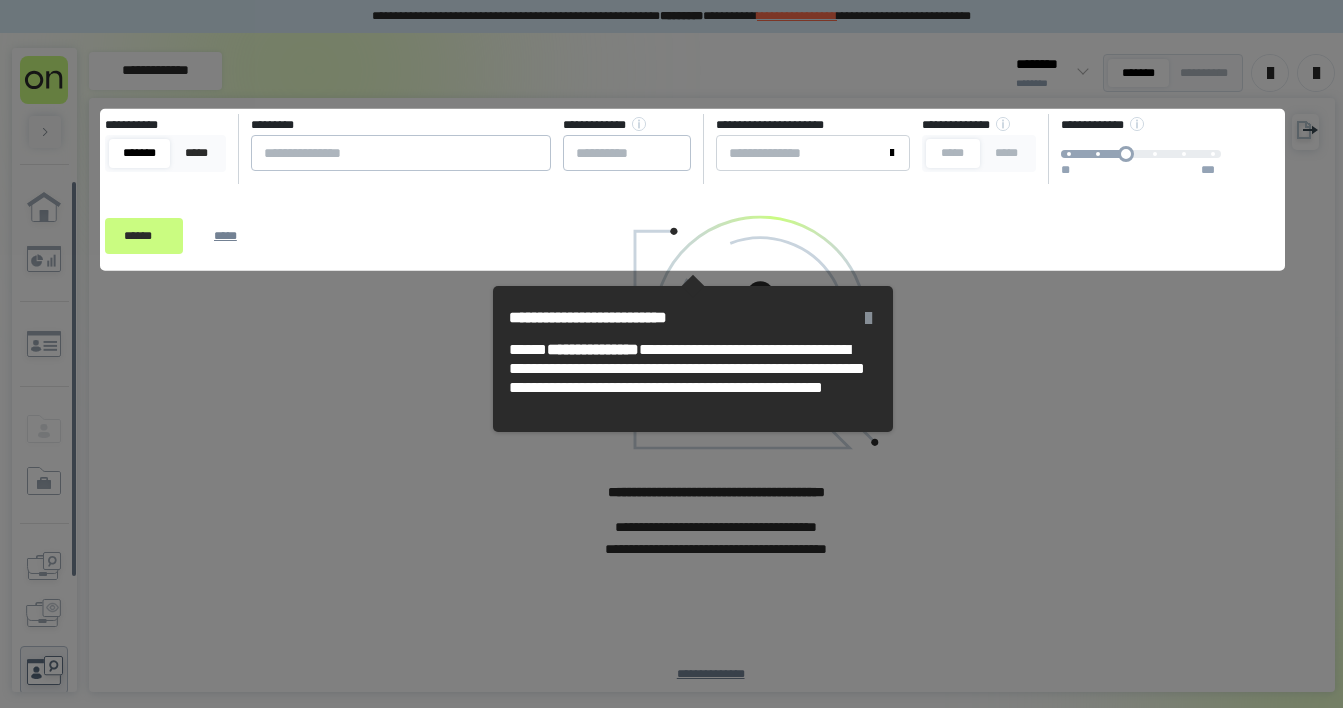 click 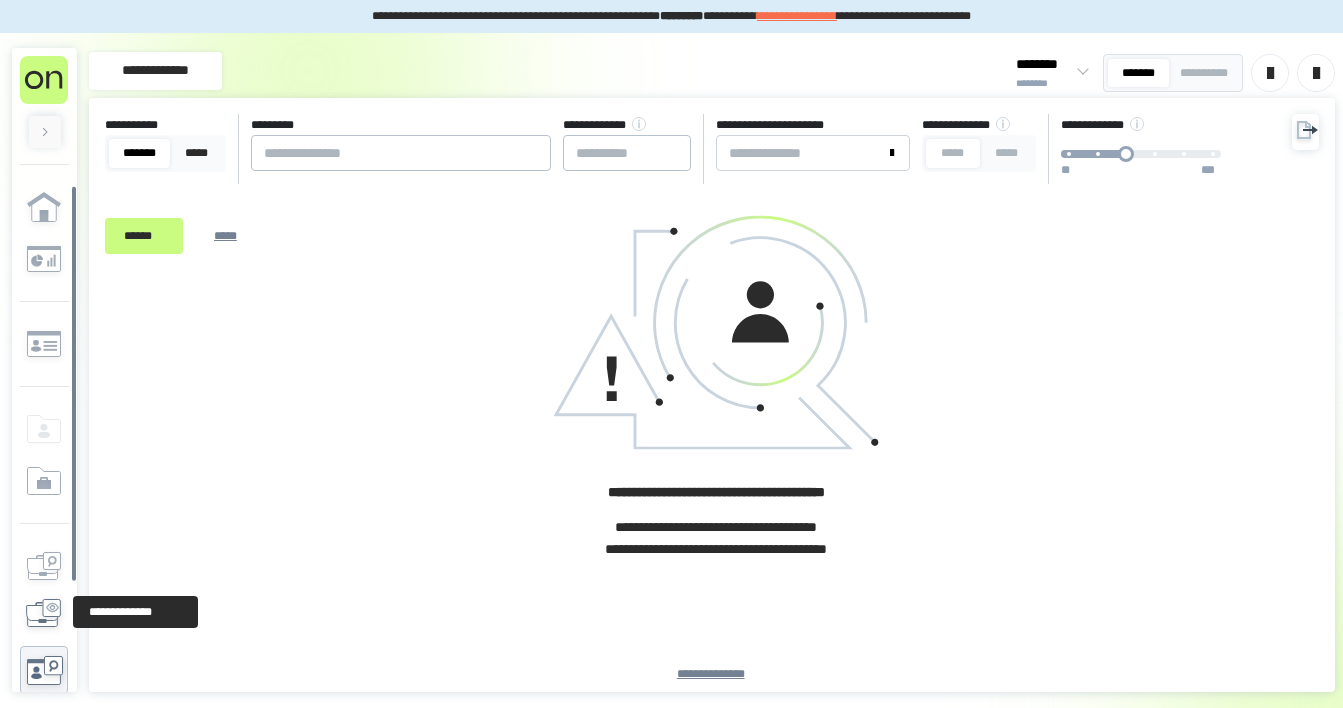 scroll, scrollTop: 141, scrollLeft: 0, axis: vertical 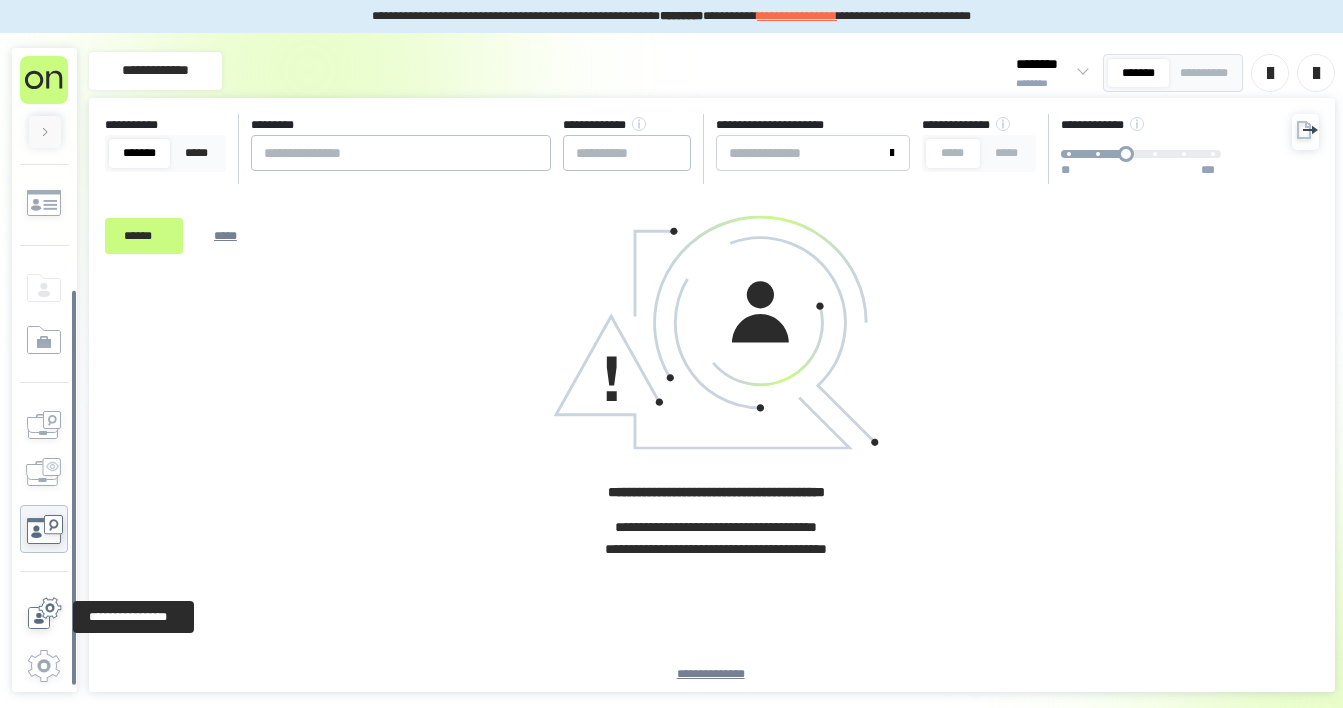click 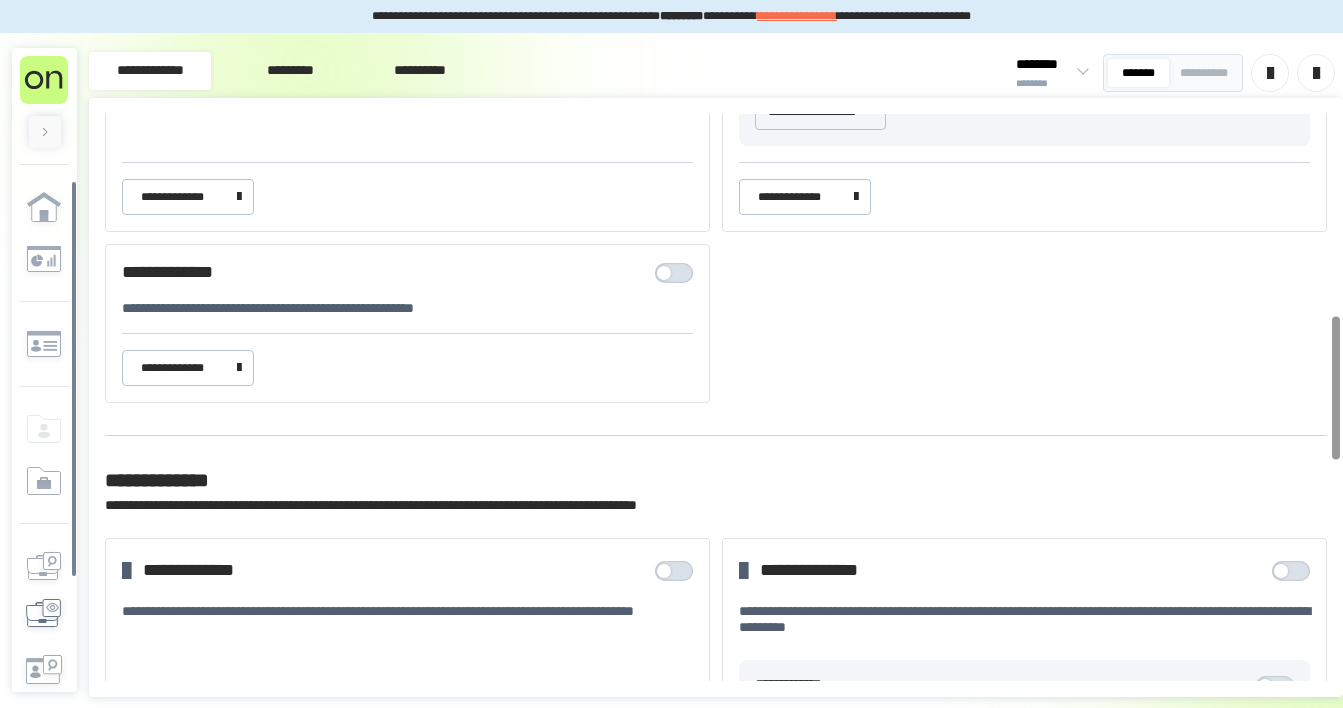 scroll, scrollTop: 860, scrollLeft: 0, axis: vertical 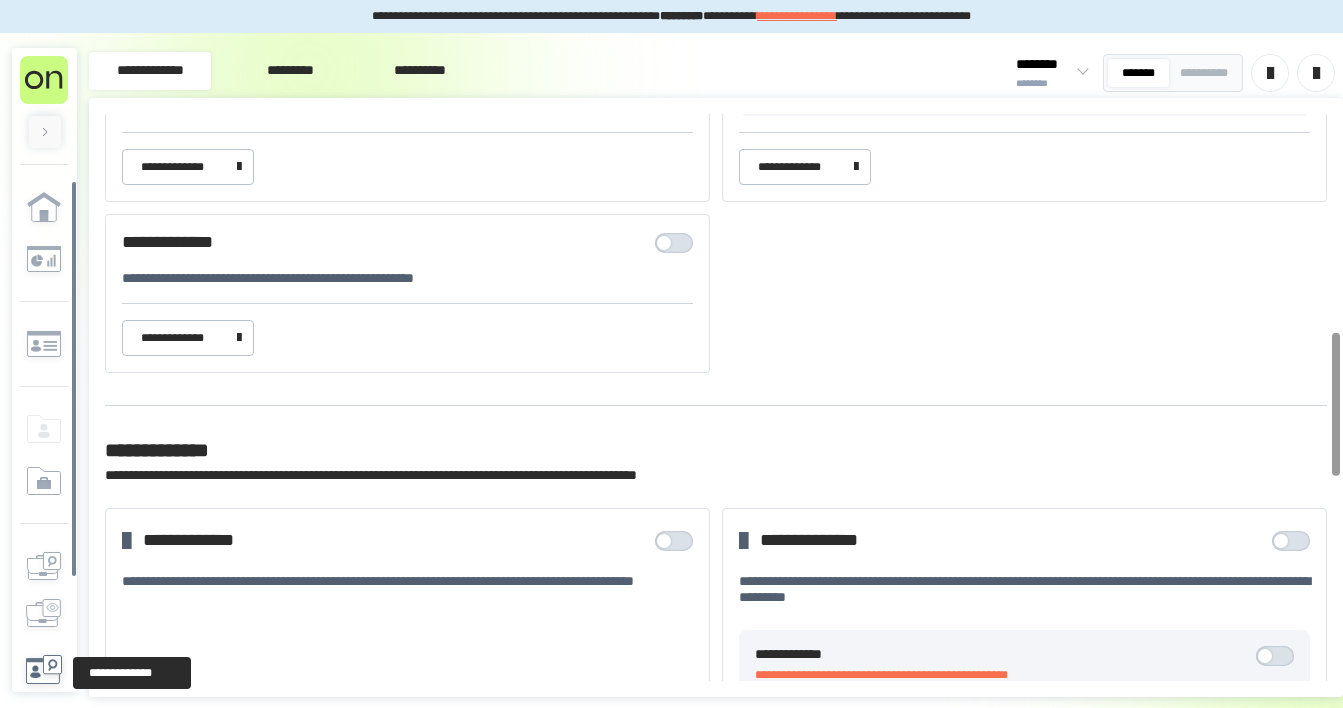 click 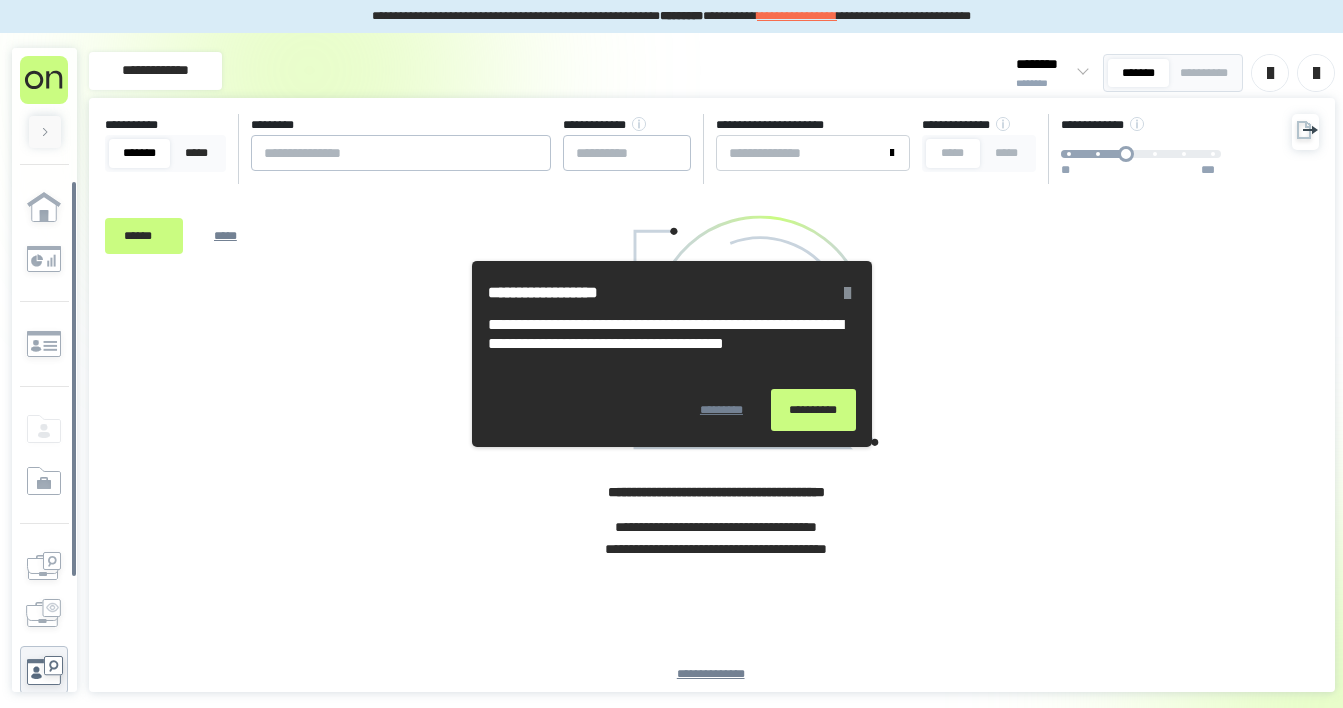click on "**********" at bounding box center [813, 410] 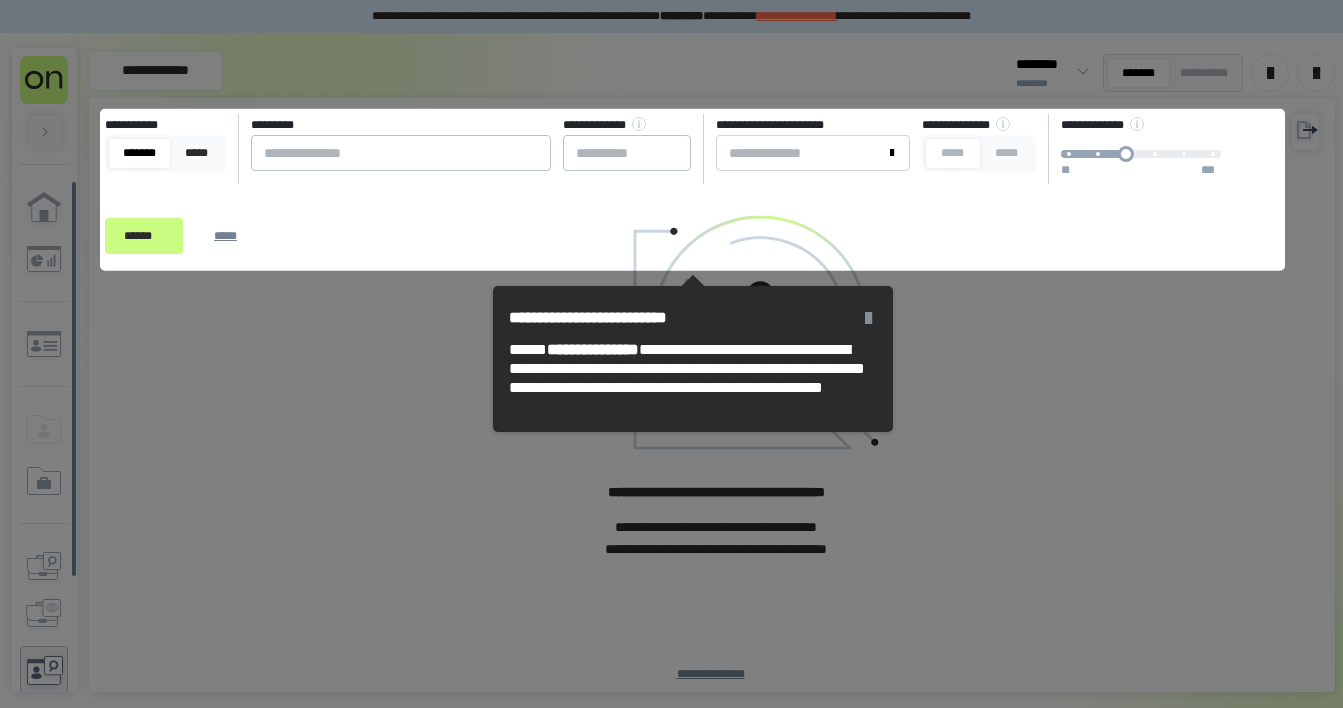 click 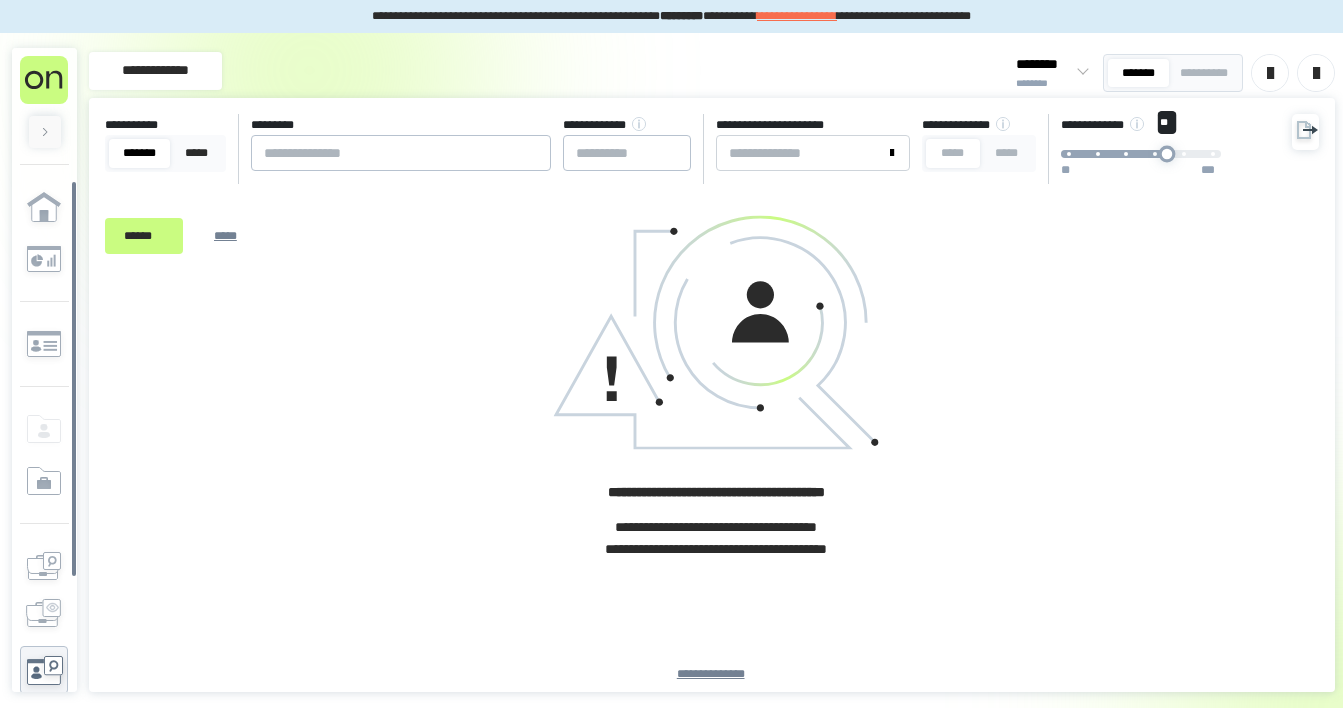 drag, startPoint x: 1146, startPoint y: 151, endPoint x: 1184, endPoint y: 173, distance: 43.908997 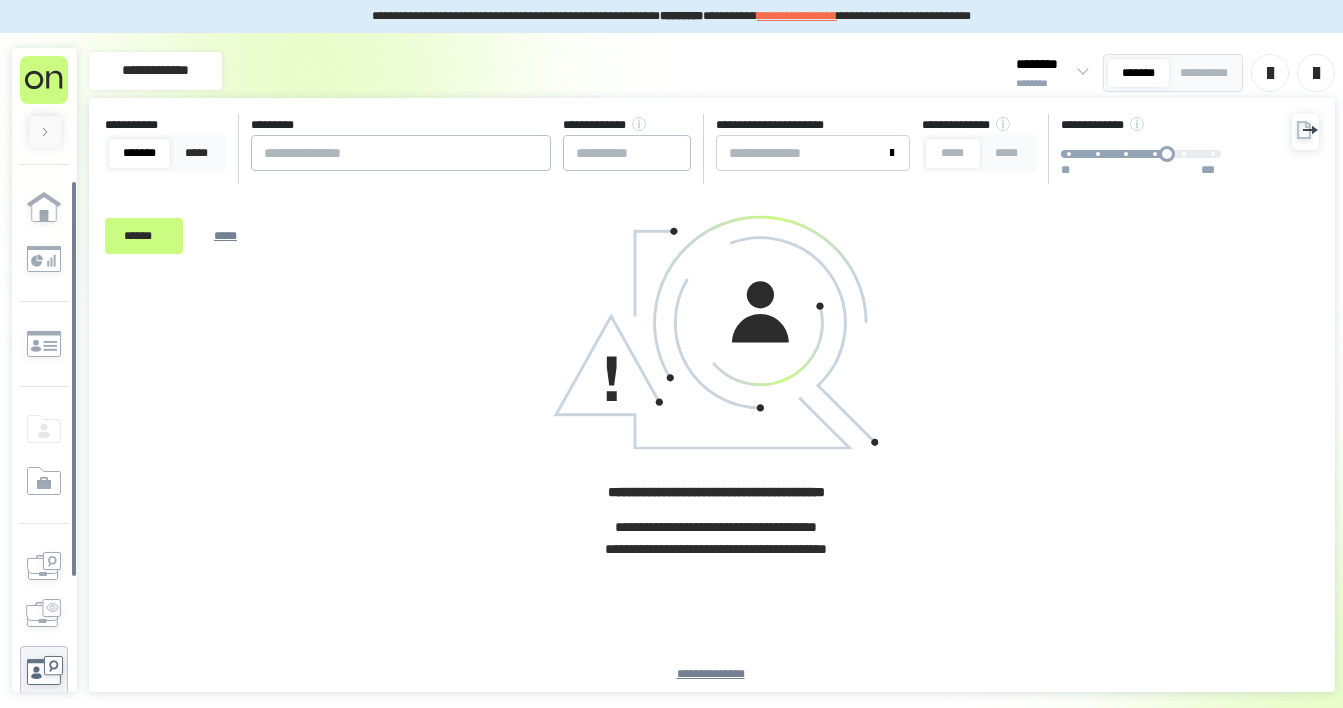 click on "*****" at bounding box center (1006, 153) 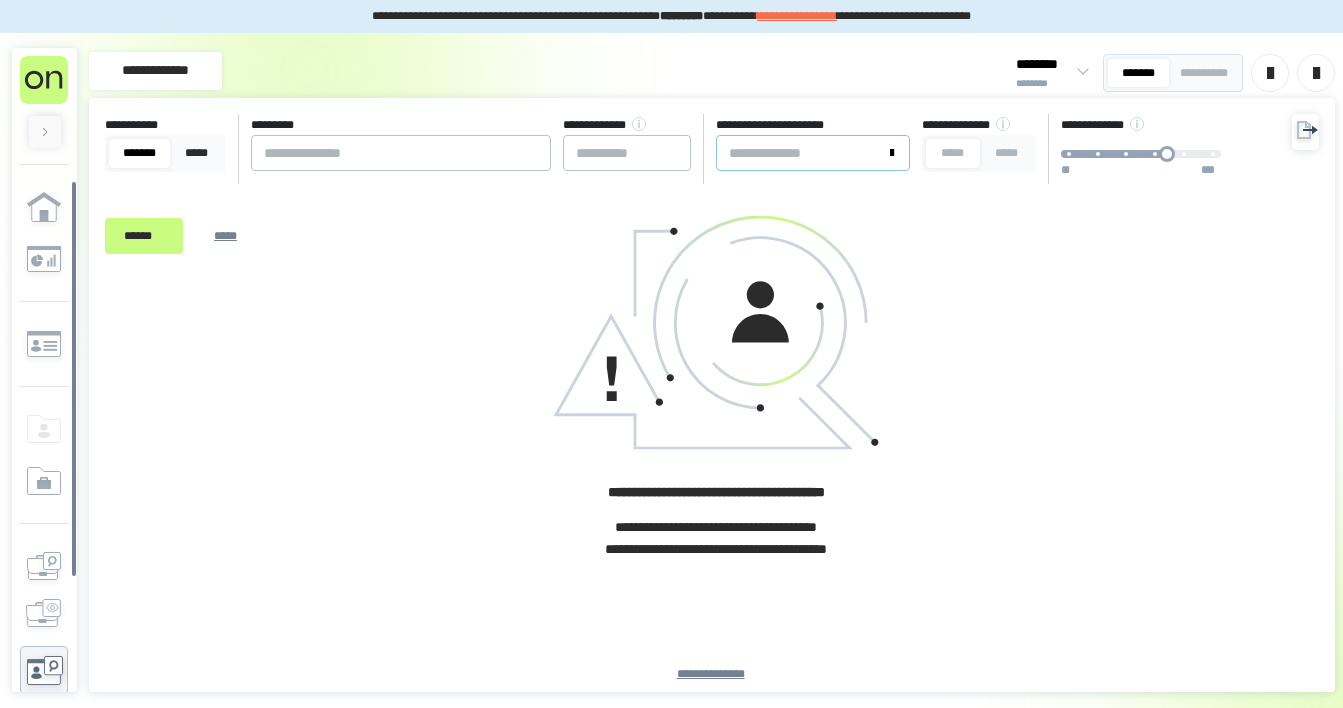 click on "**********" at bounding box center (801, 153) 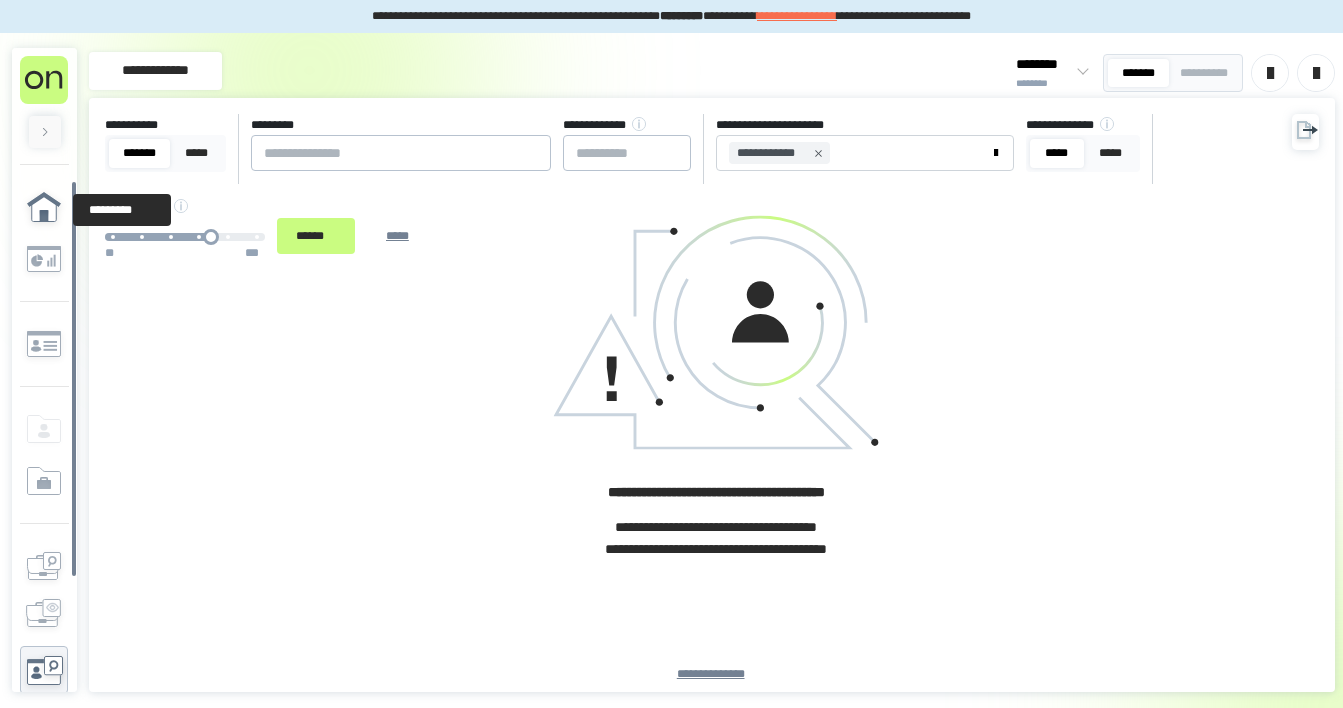 click 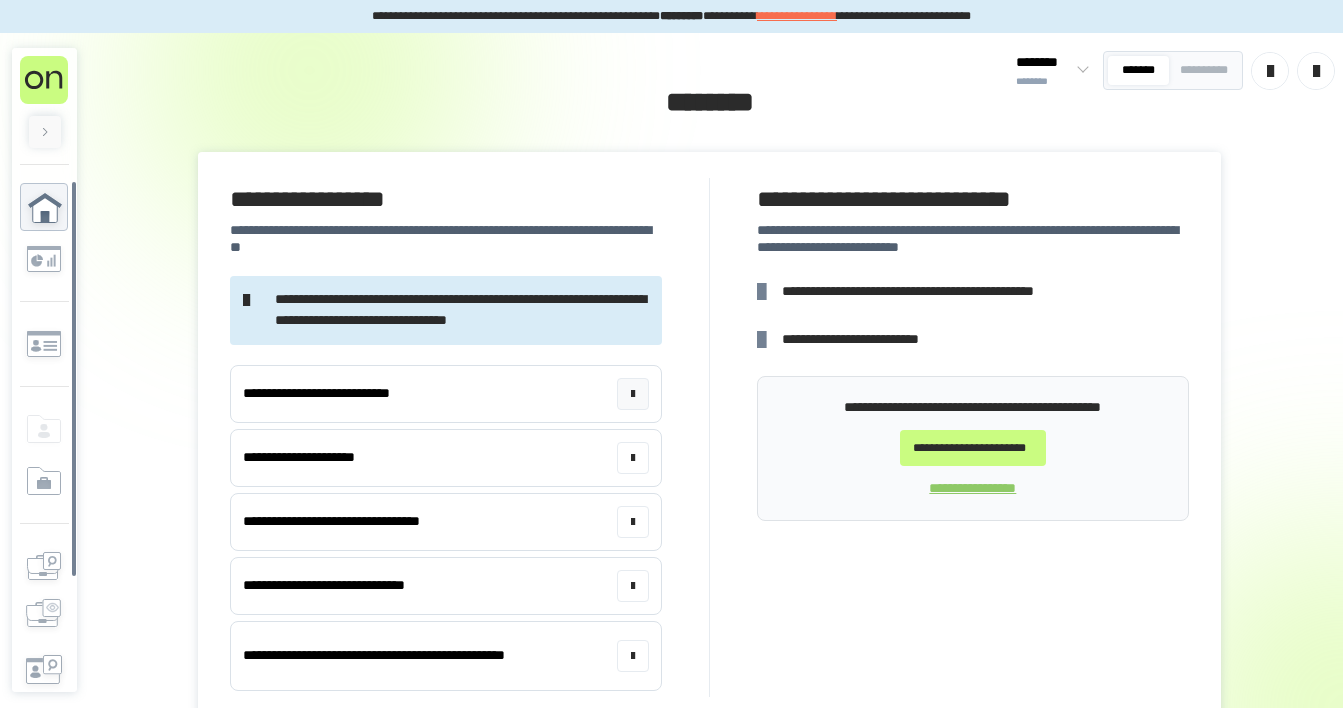 scroll, scrollTop: 82, scrollLeft: 0, axis: vertical 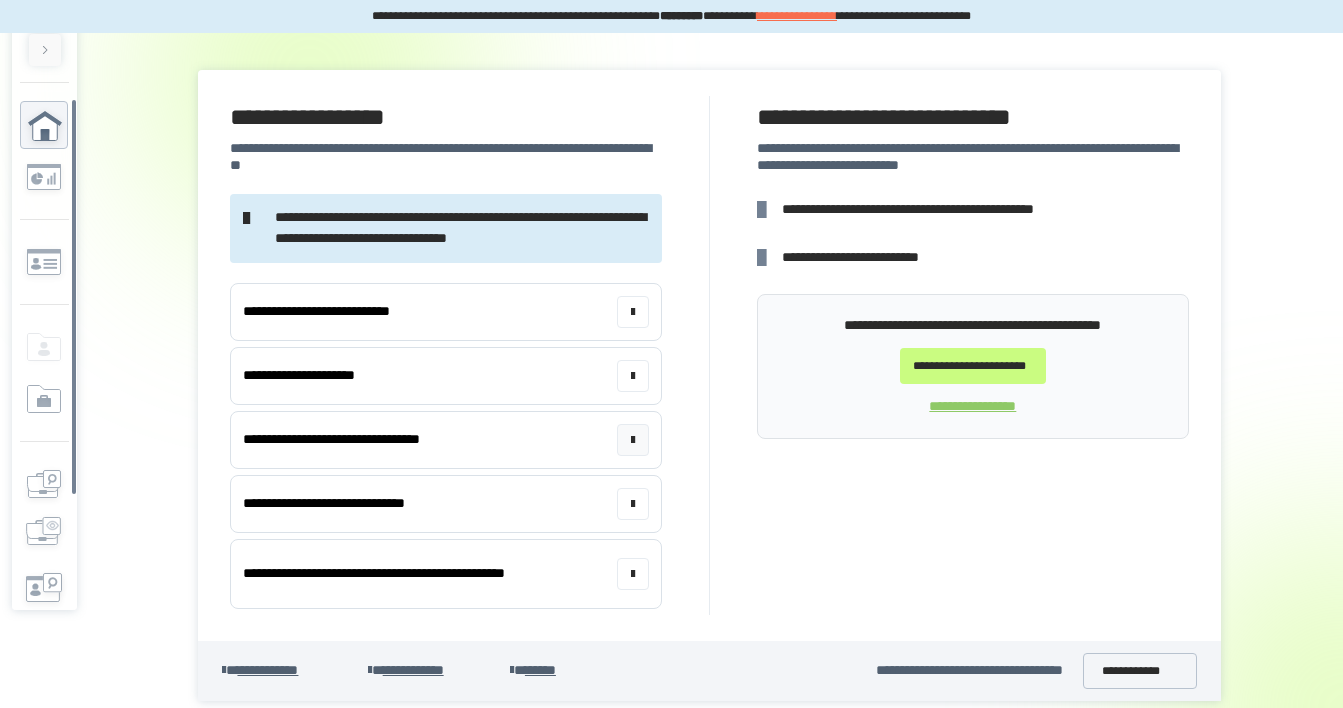 click on "**********" at bounding box center [445, 440] 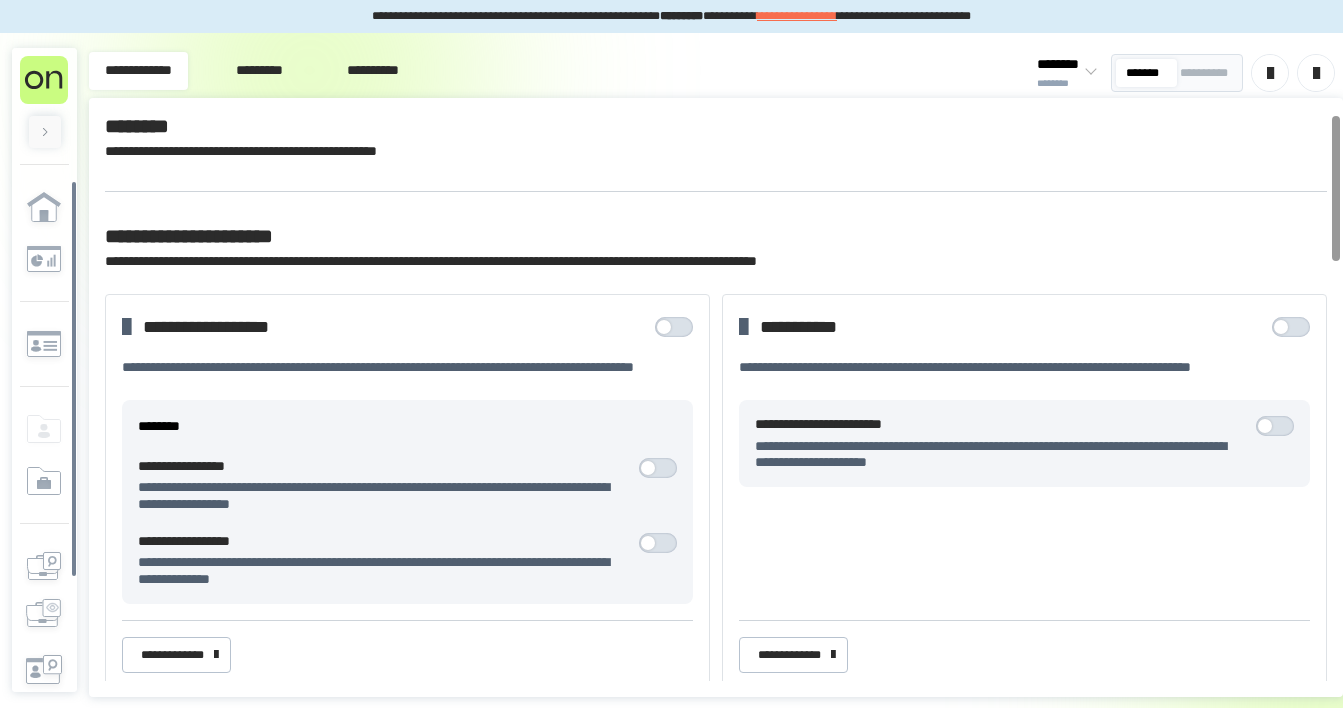 scroll, scrollTop: 0, scrollLeft: 0, axis: both 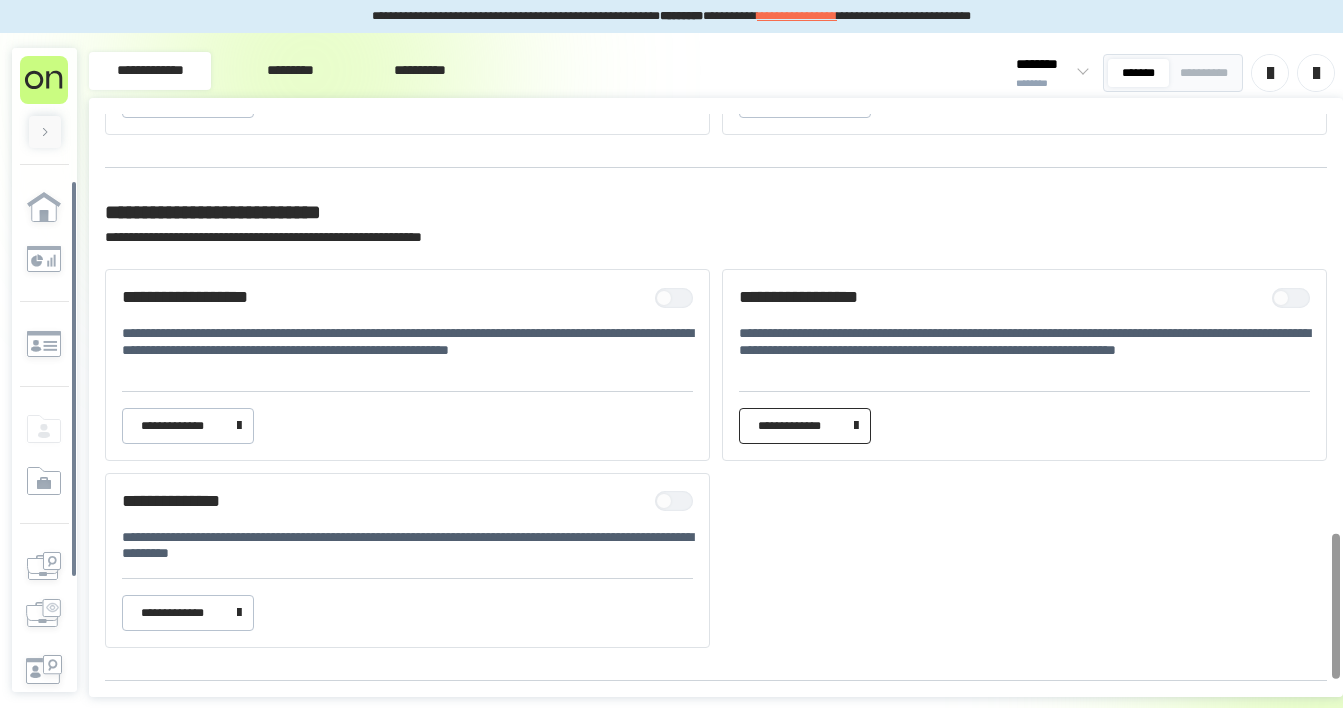 click on "**********" at bounding box center [801, 426] 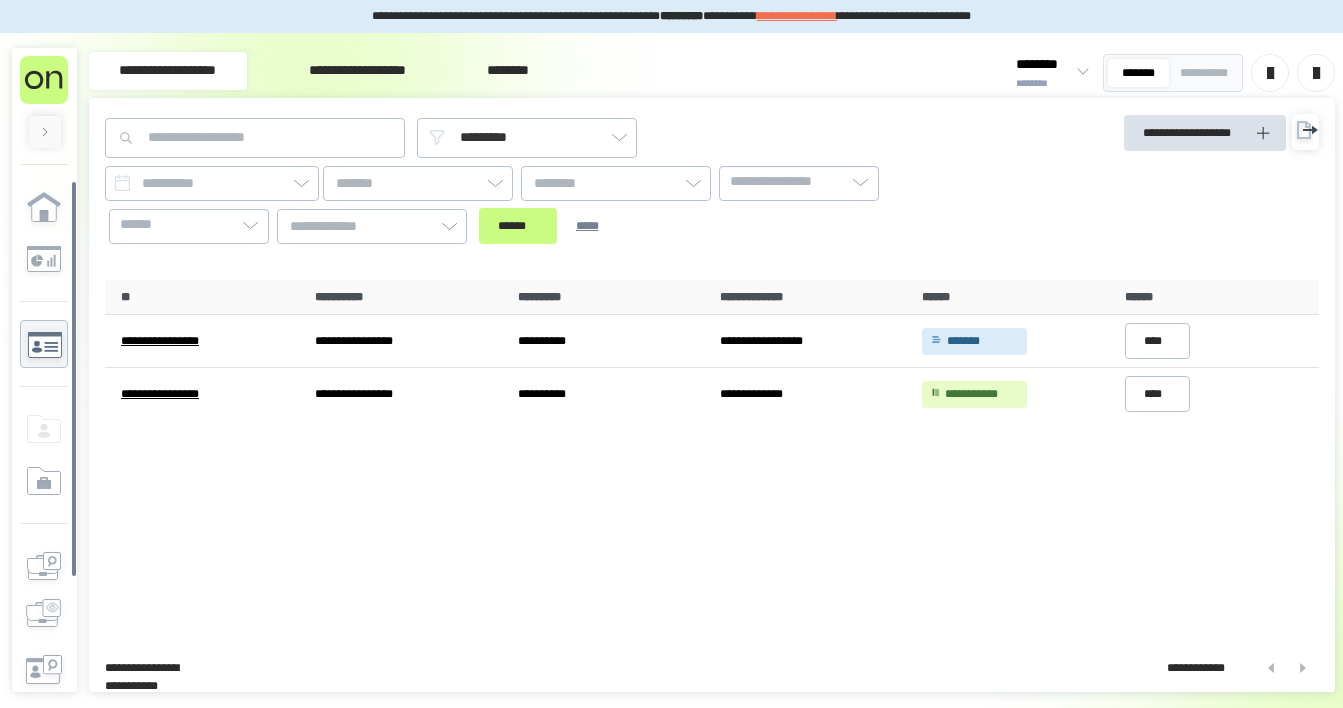 scroll, scrollTop: 0, scrollLeft: 0, axis: both 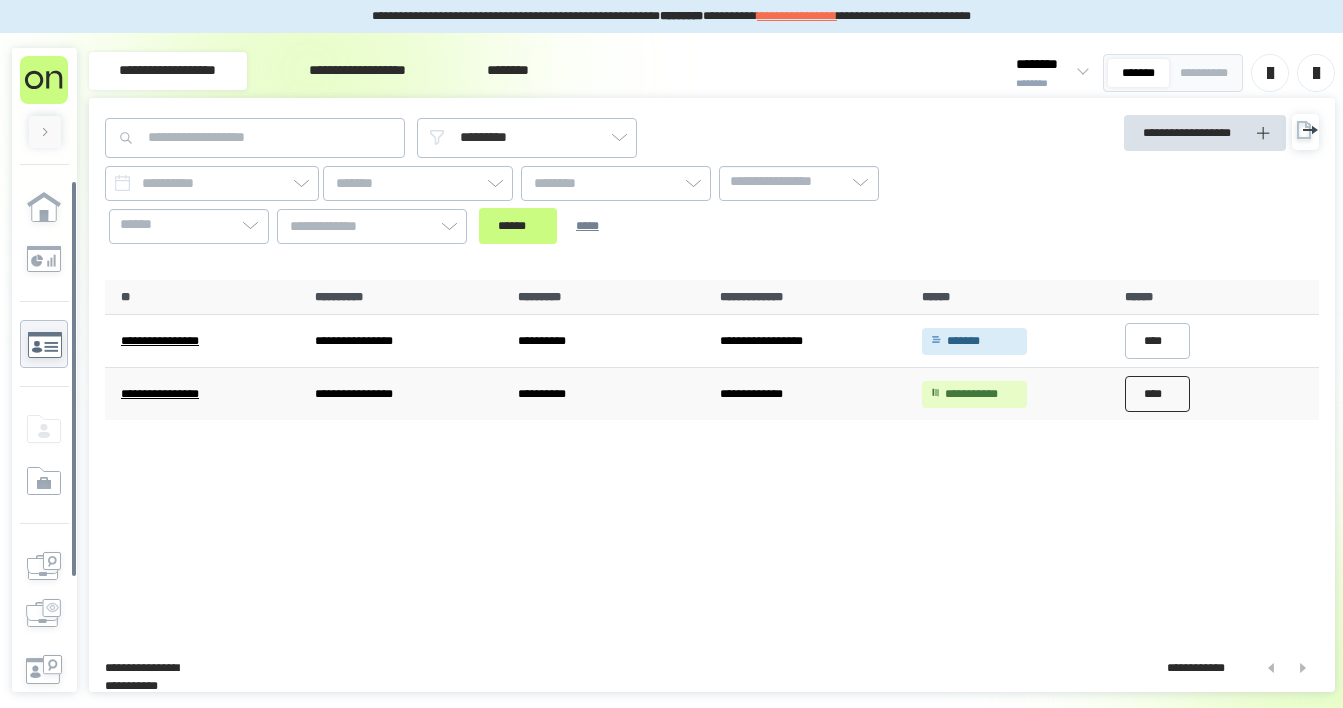click on "****" at bounding box center (1158, 394) 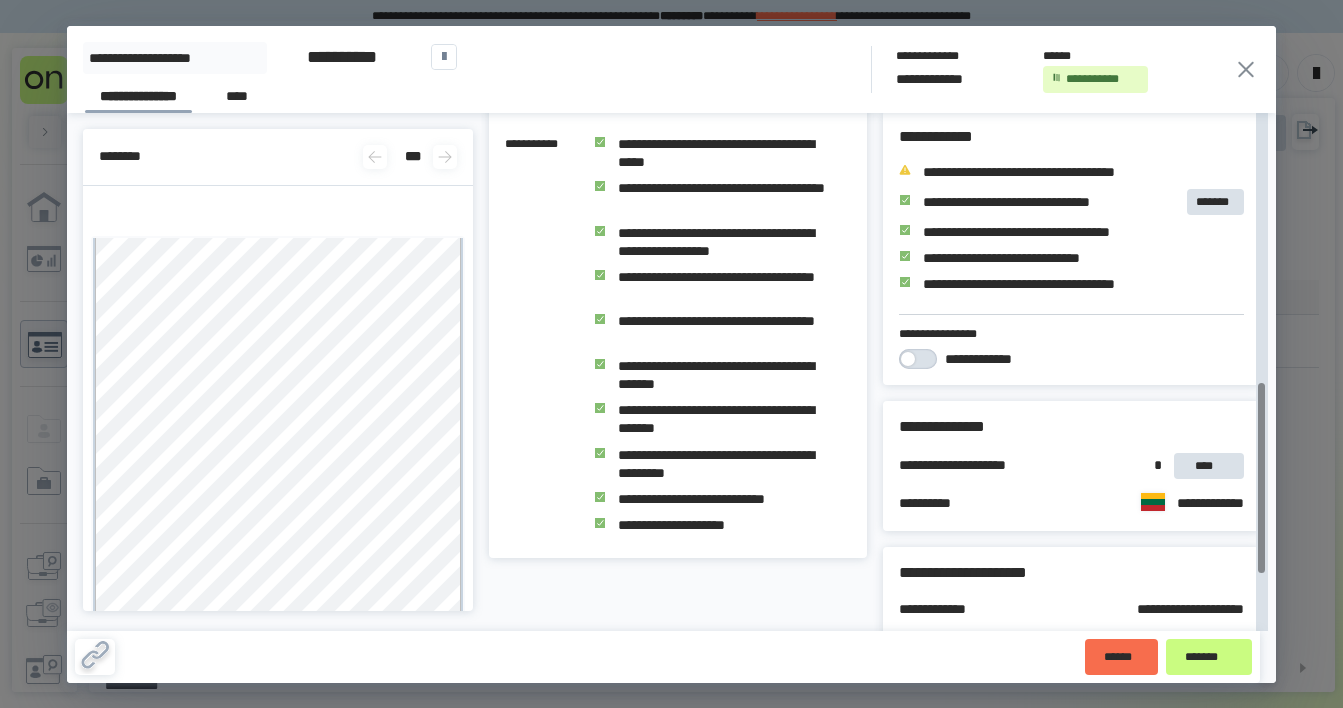 scroll, scrollTop: 880, scrollLeft: 0, axis: vertical 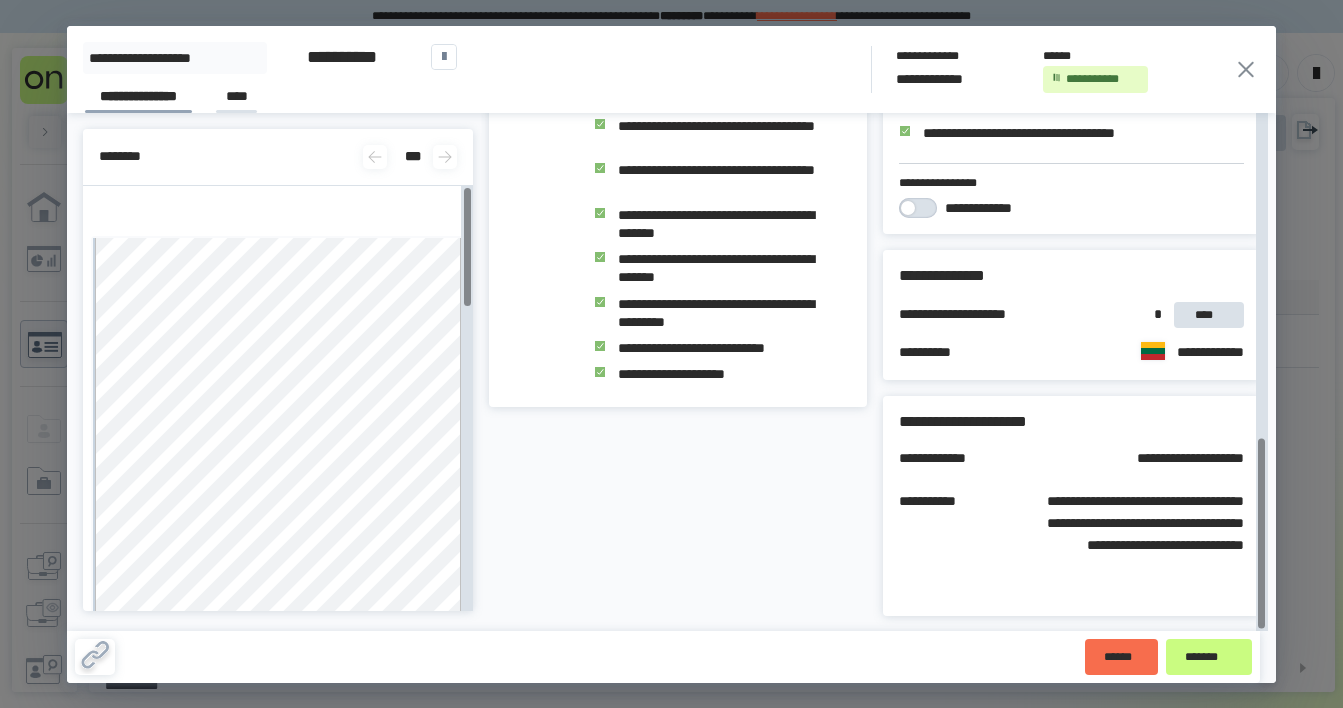 click on "****" at bounding box center (236, 99) 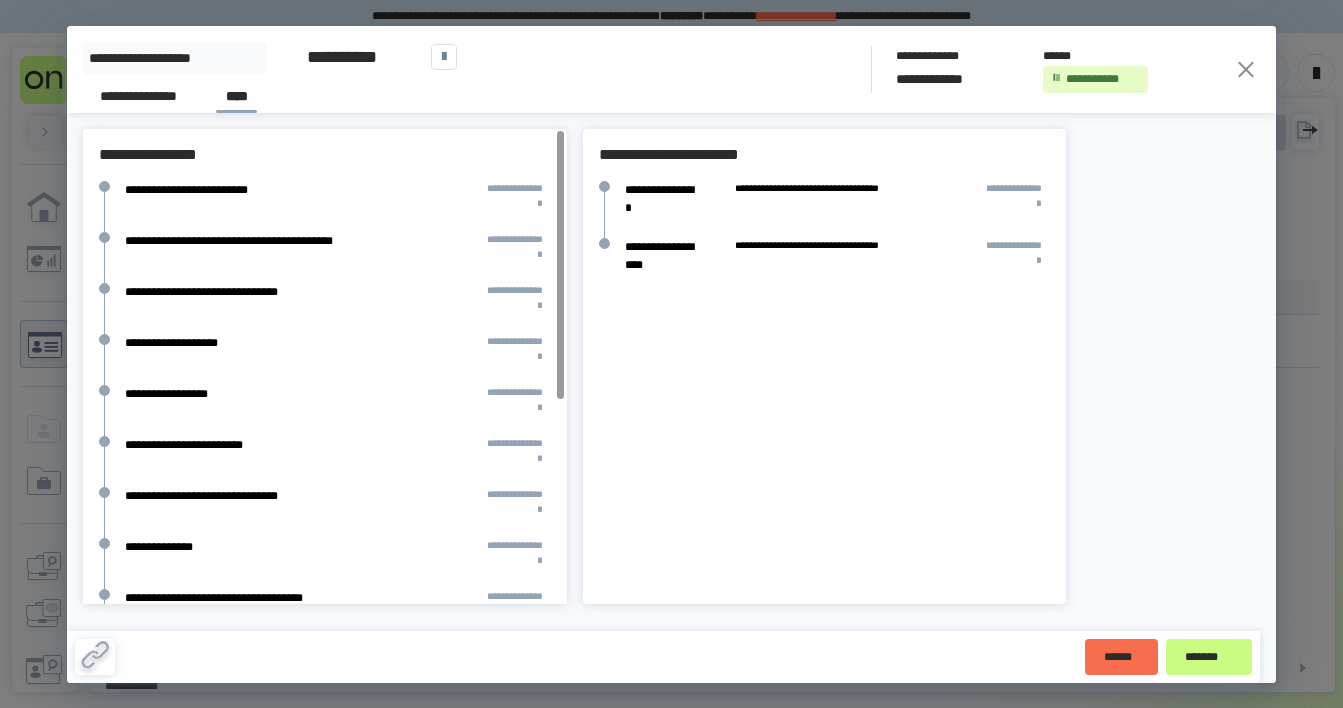 click 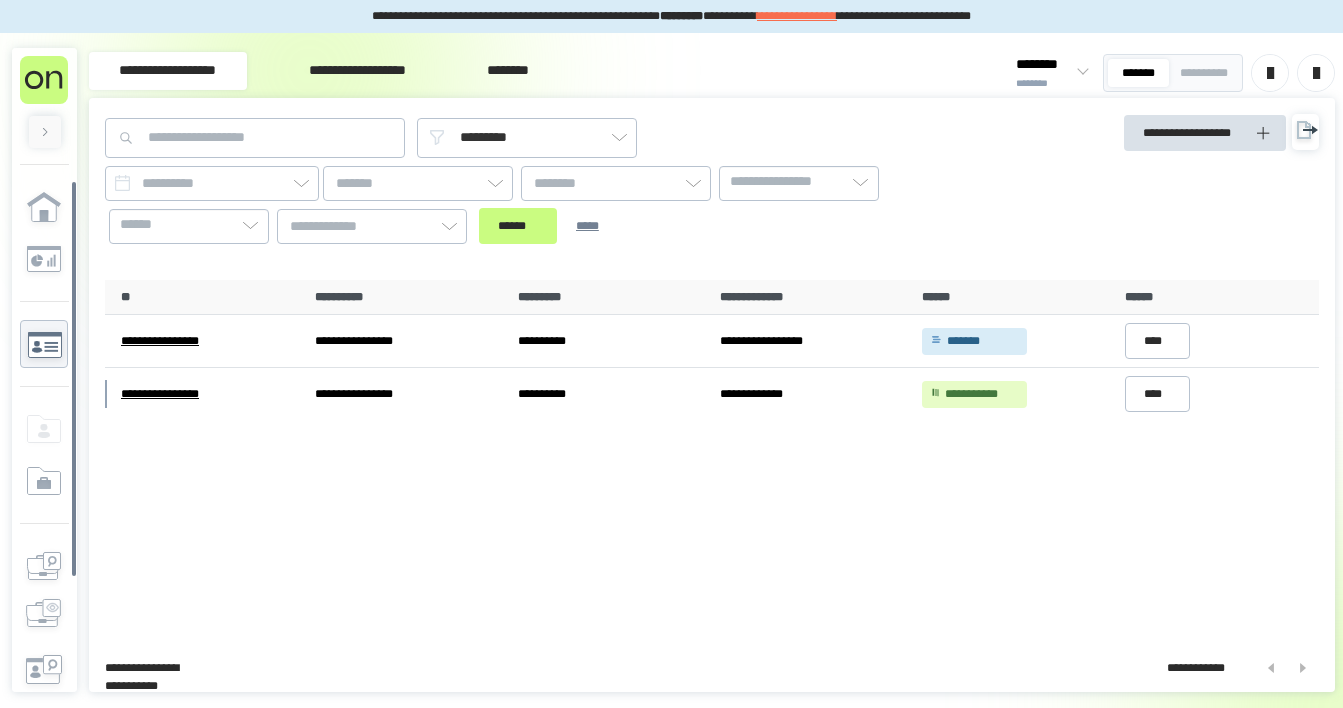click on "********" at bounding box center [508, 71] 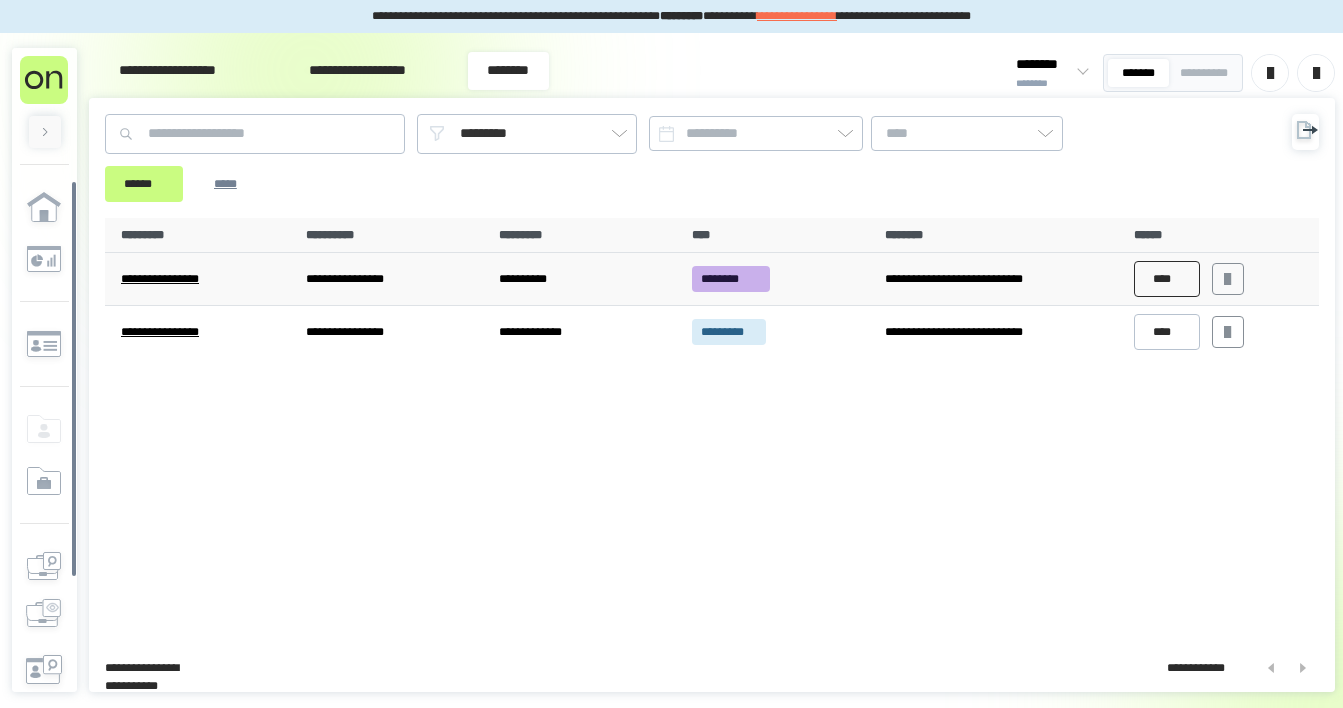 click on "****" at bounding box center [1167, 279] 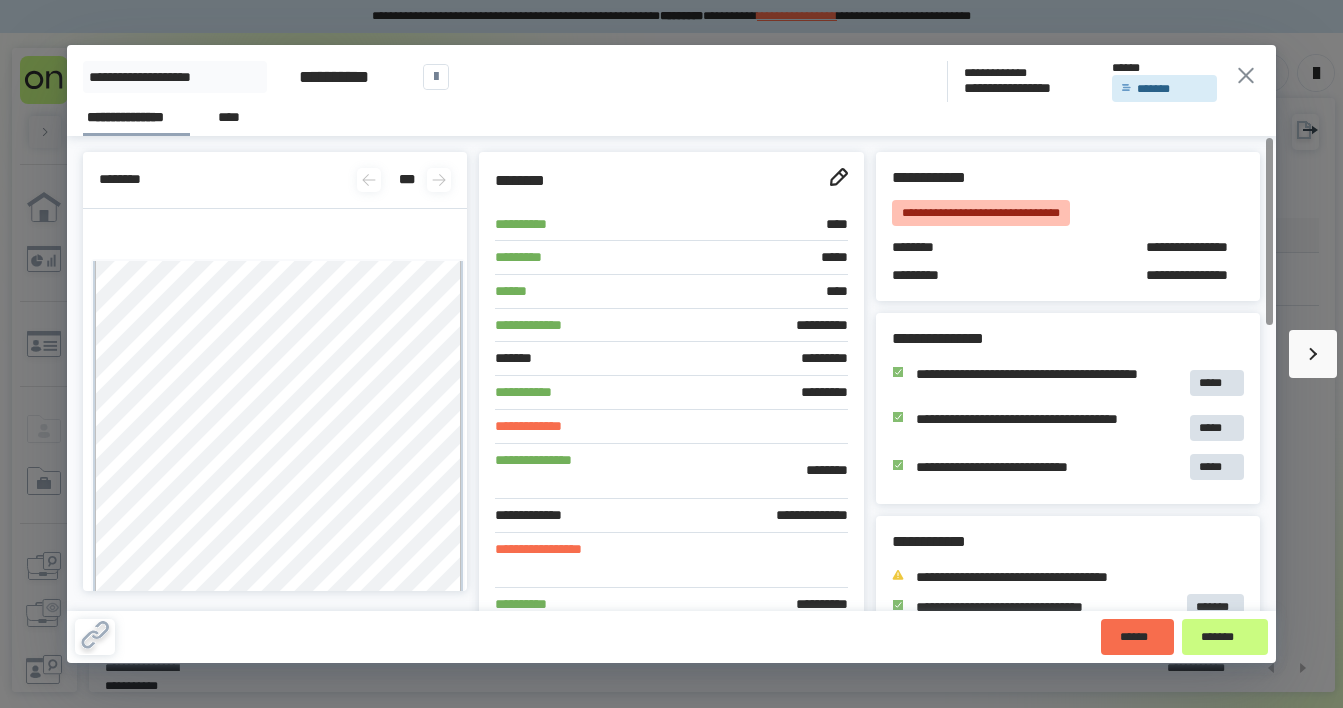 click 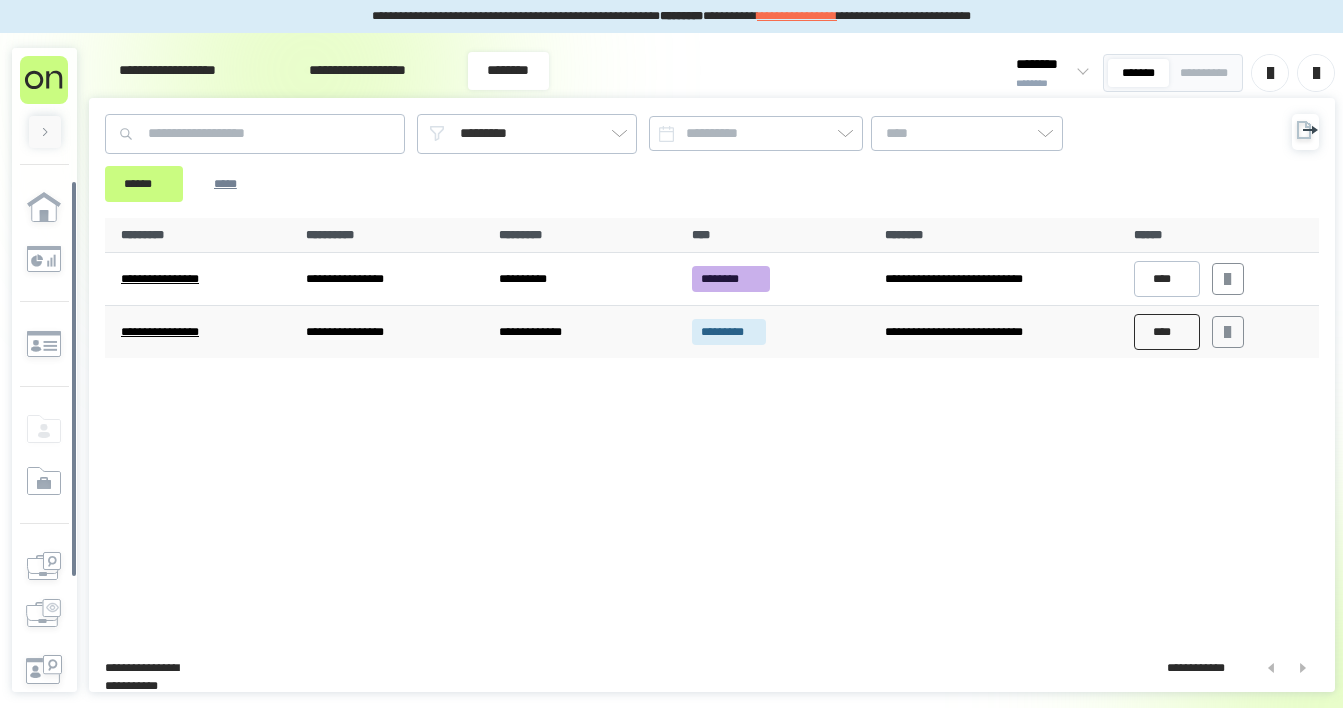 click on "****" at bounding box center [1167, 332] 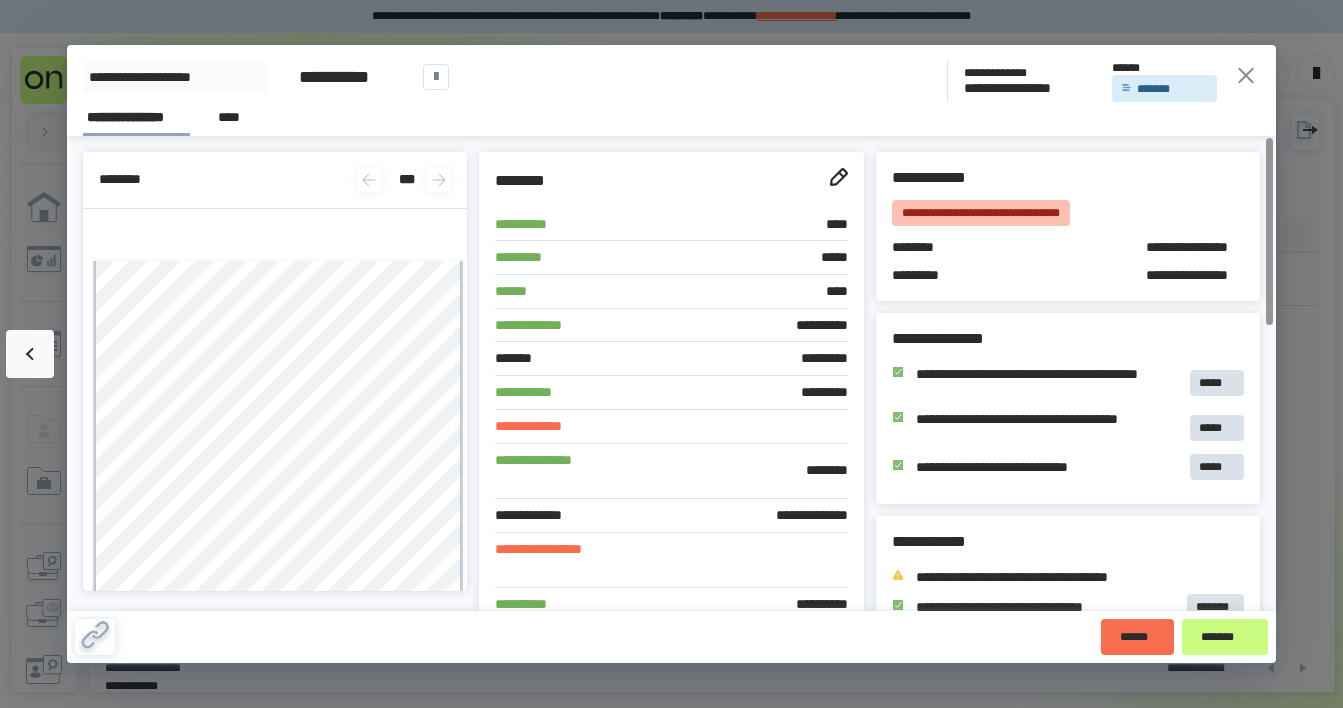 click 